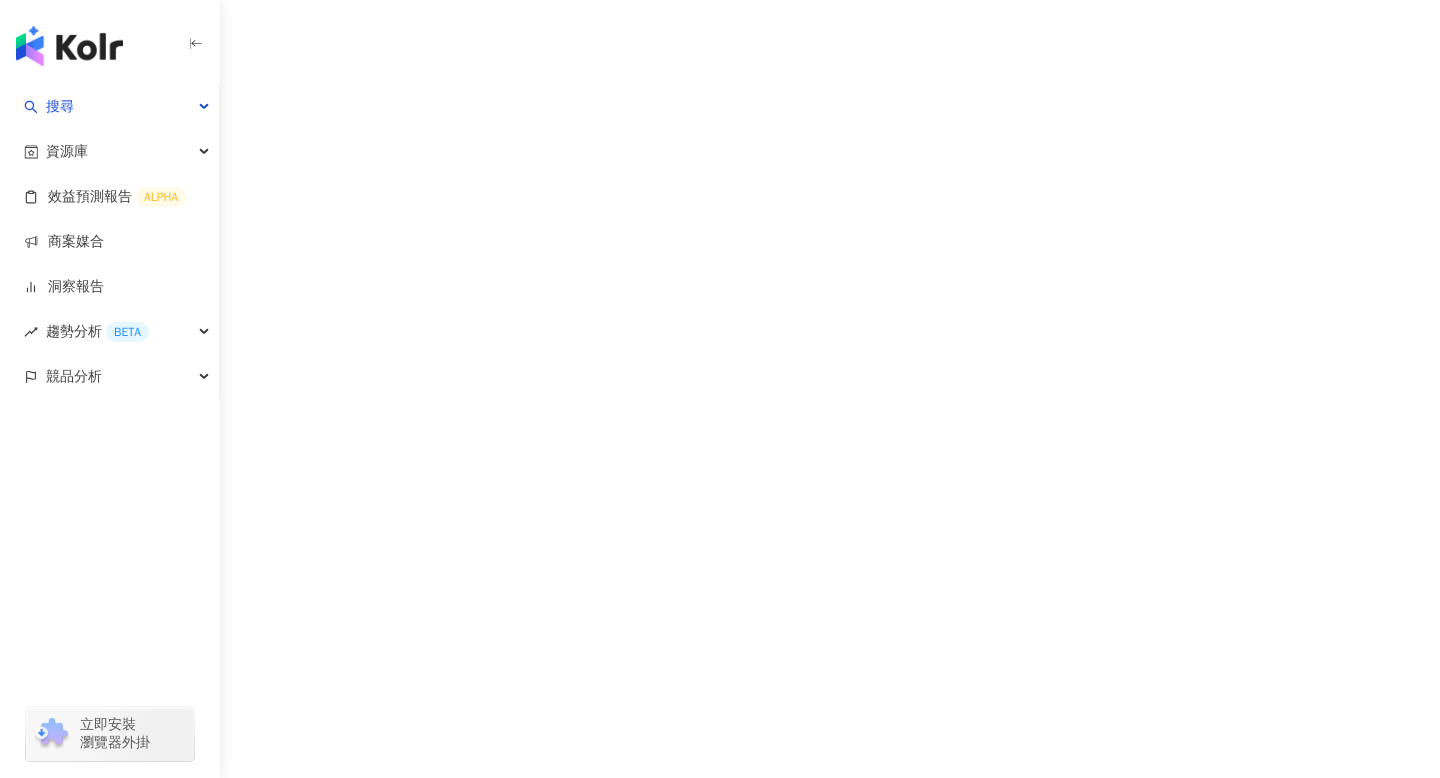 scroll, scrollTop: 0, scrollLeft: 0, axis: both 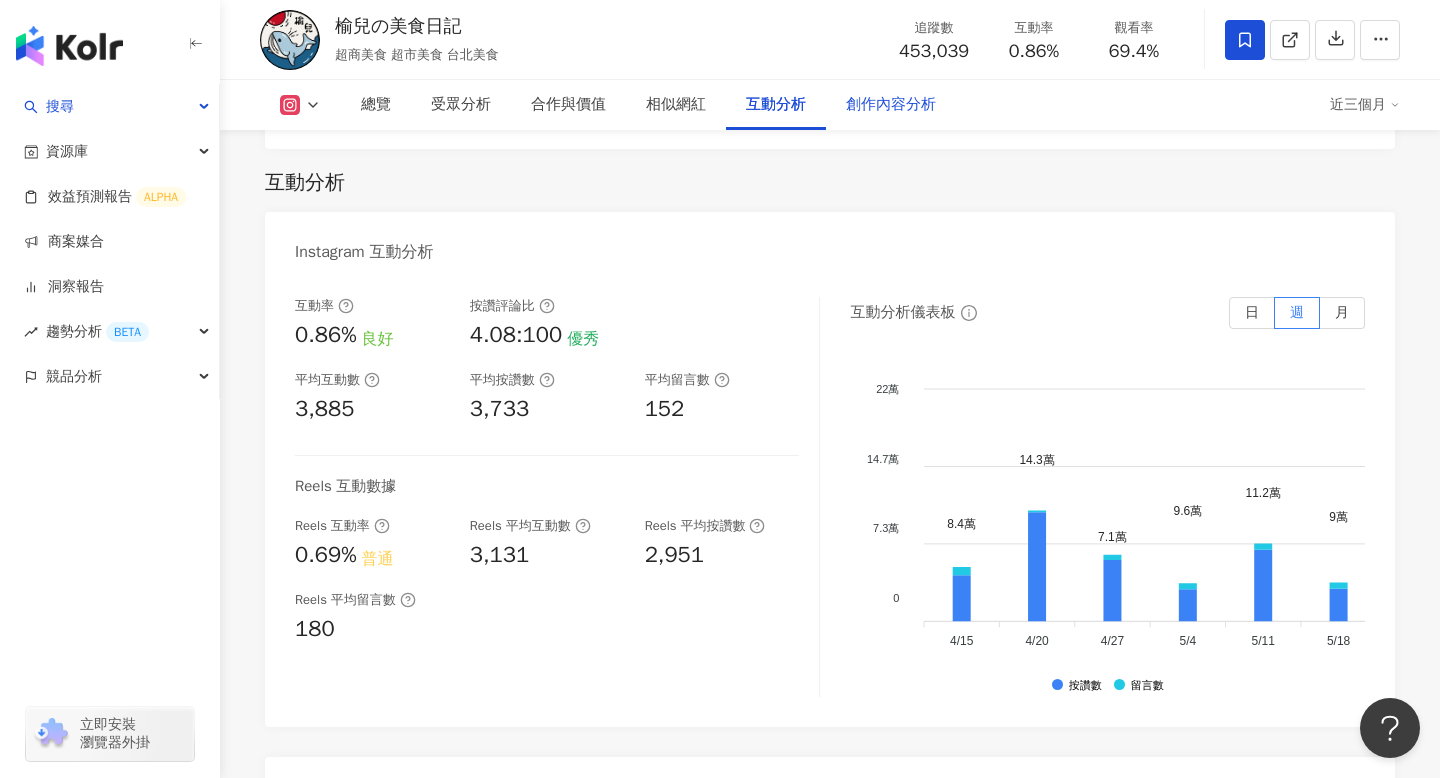 click on "創作內容分析" at bounding box center [891, 105] 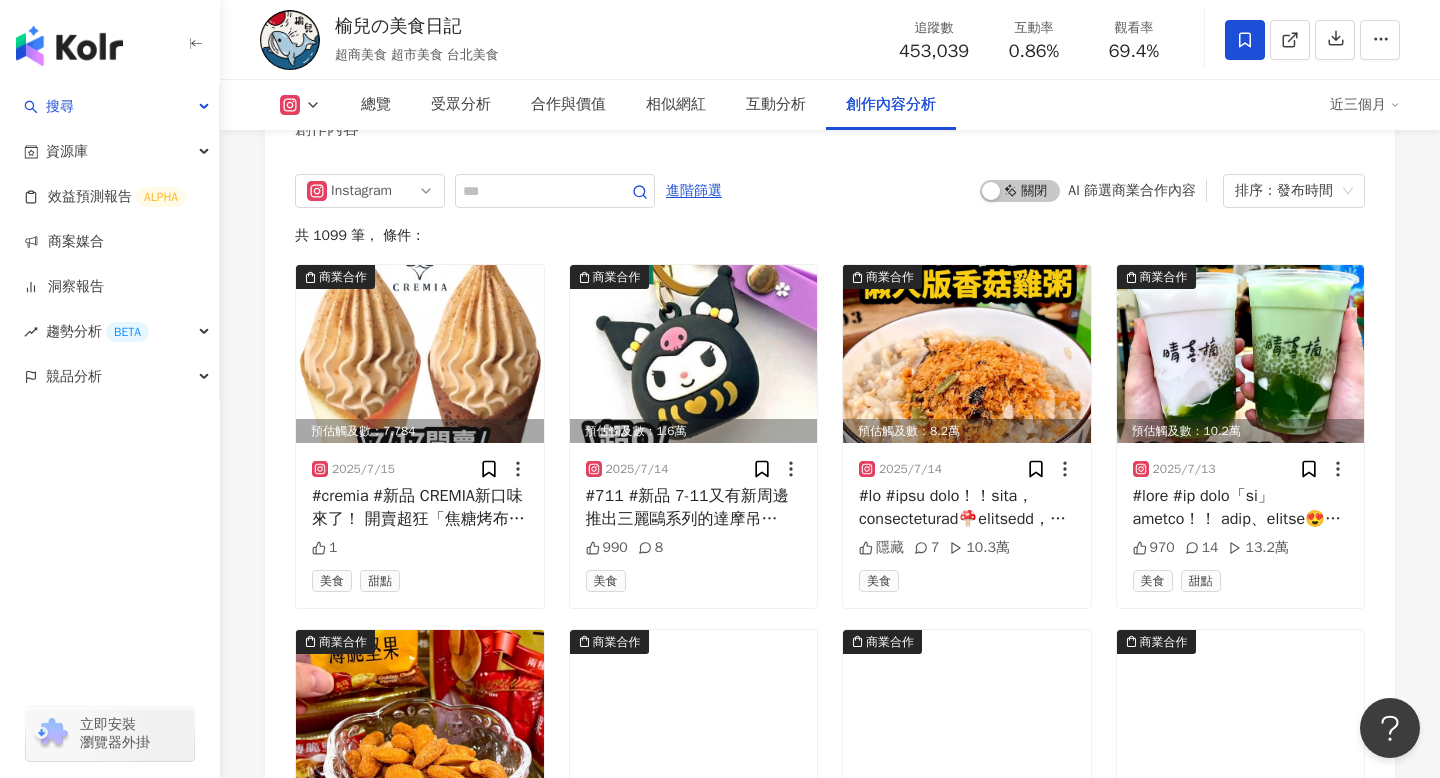 scroll, scrollTop: 6257, scrollLeft: 0, axis: vertical 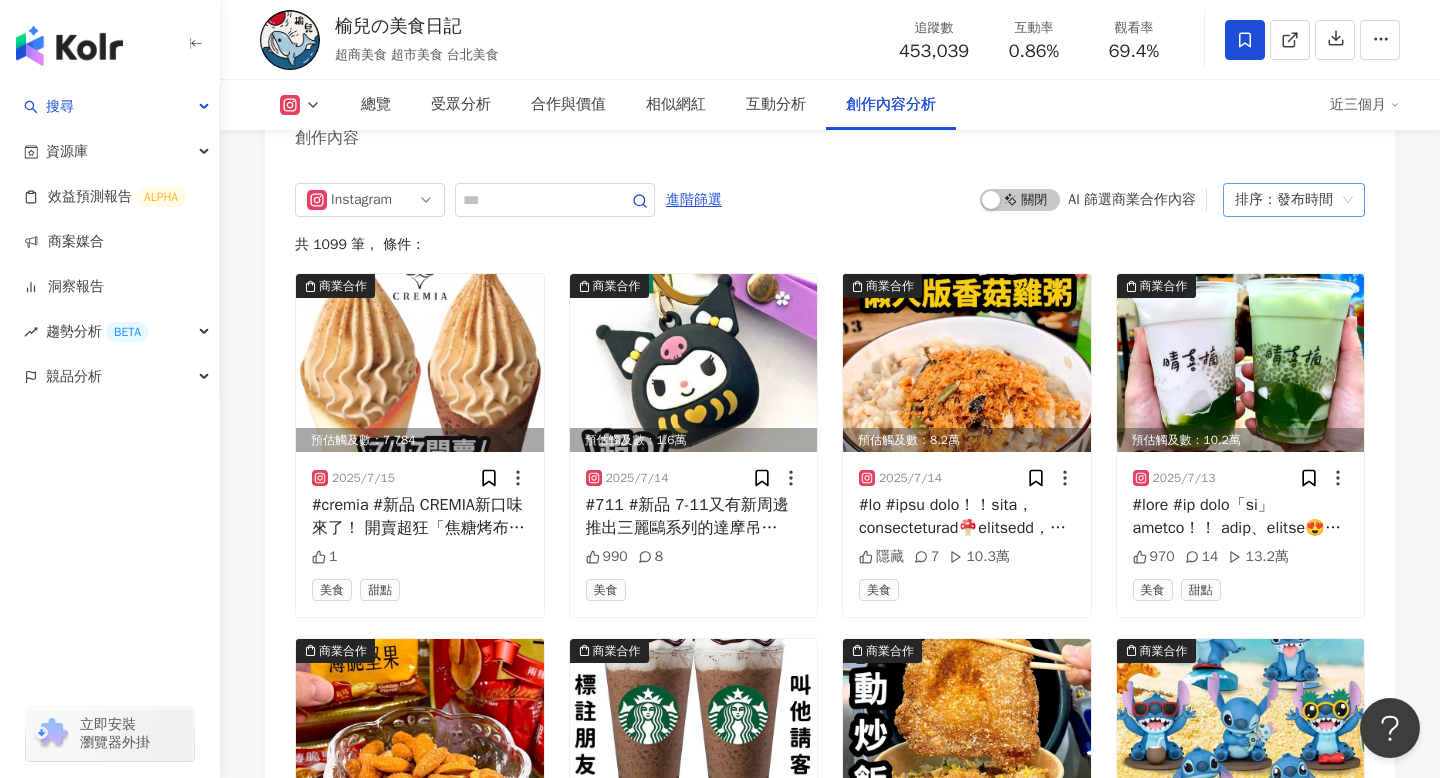 click on "排序：發布時間" at bounding box center [1285, 200] 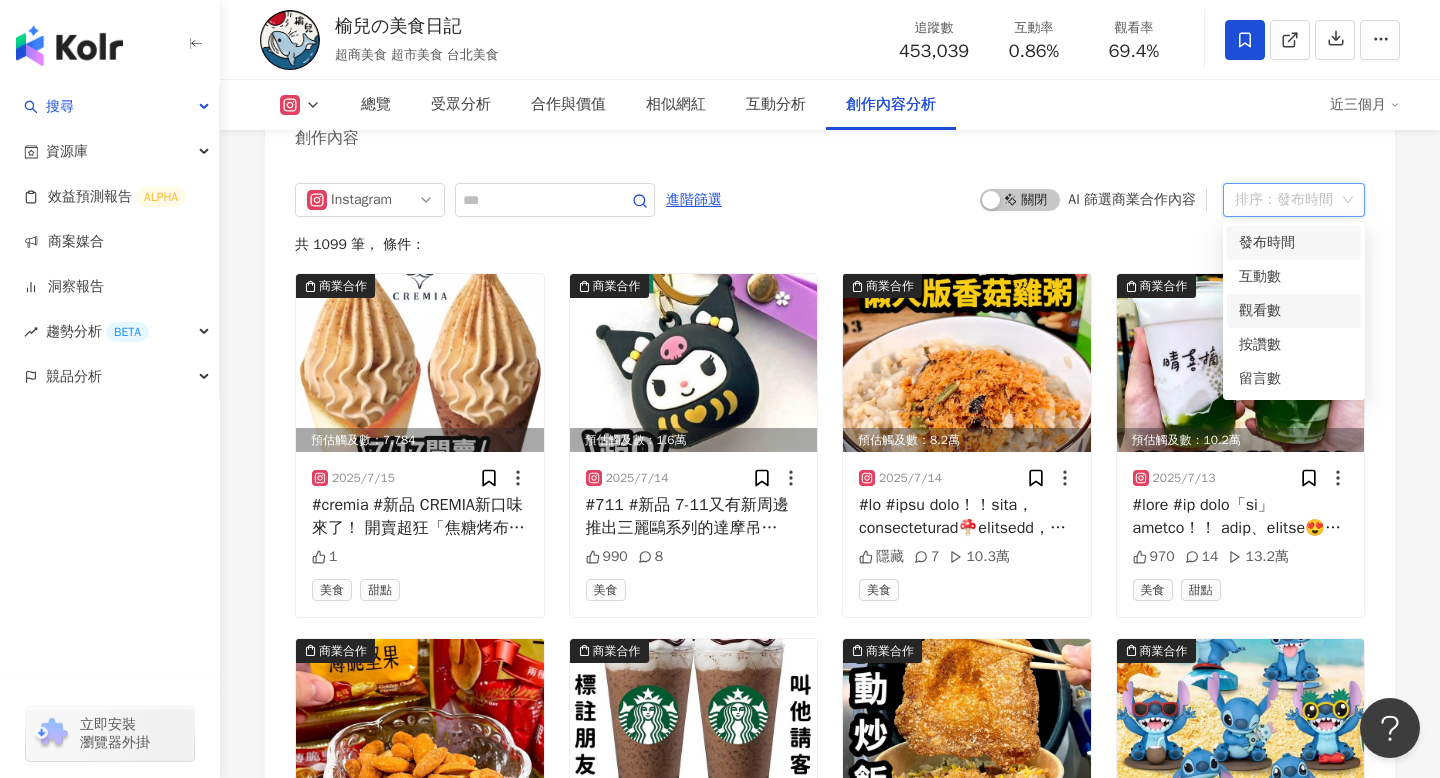 click on "觀看數" at bounding box center [1294, 311] 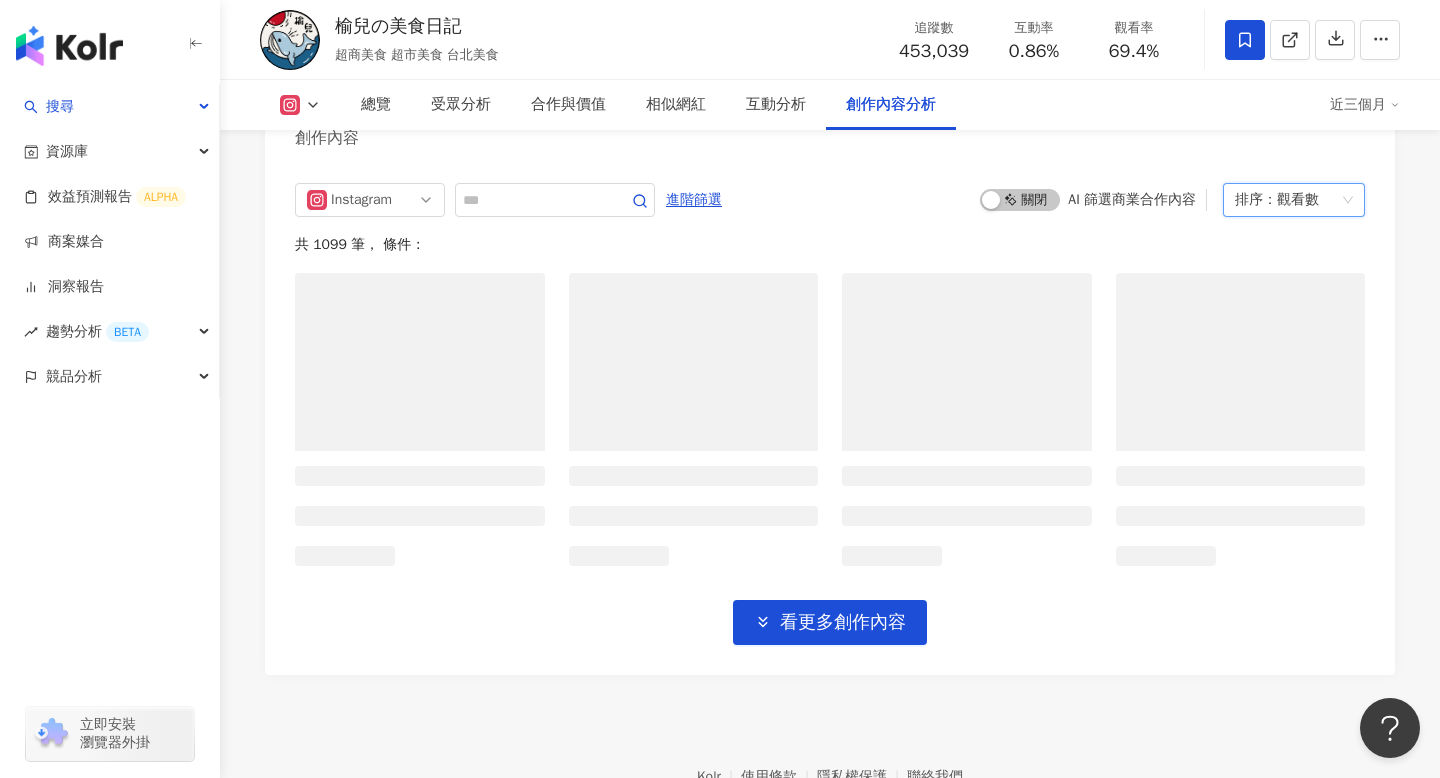 scroll, scrollTop: 6226, scrollLeft: 0, axis: vertical 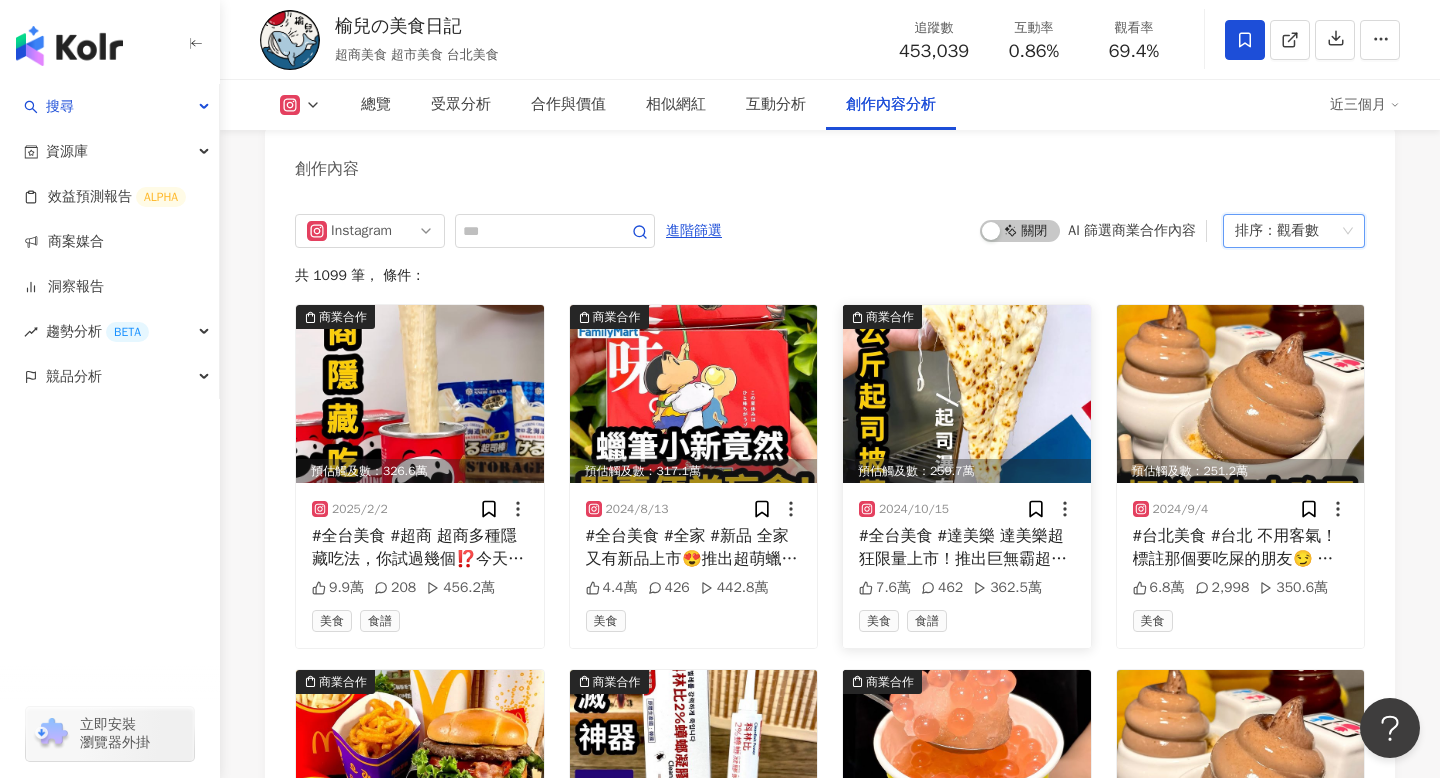click at bounding box center (967, 394) 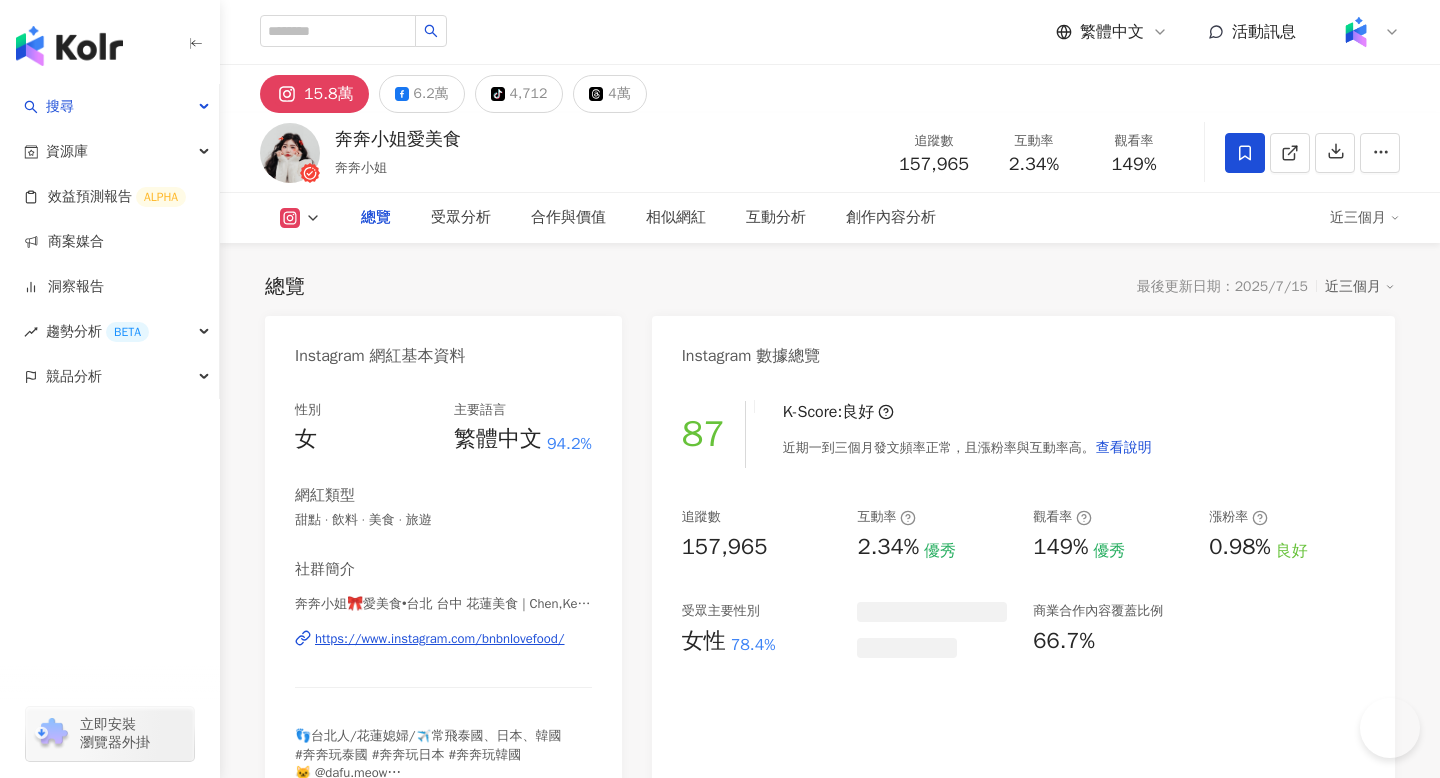 scroll, scrollTop: 0, scrollLeft: 0, axis: both 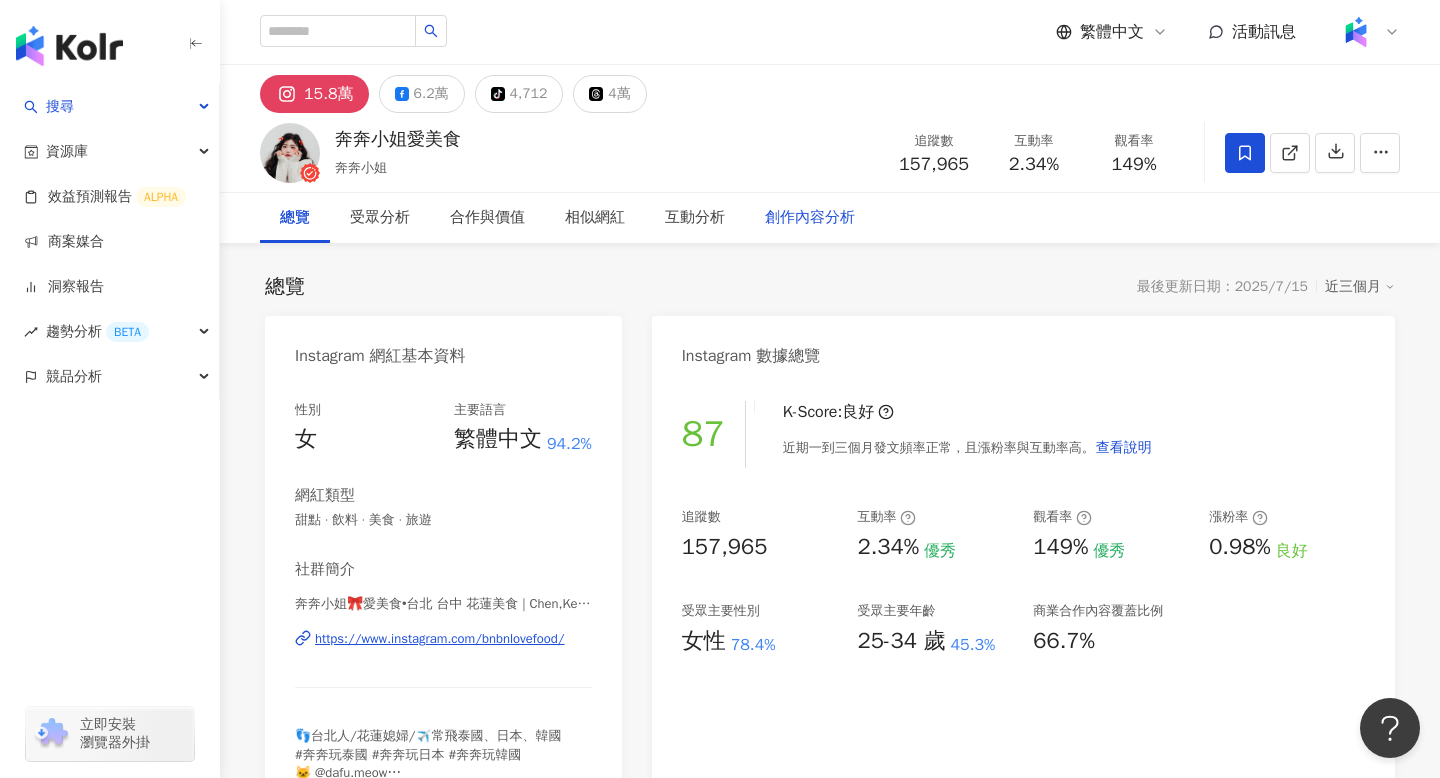 click on "創作內容分析" at bounding box center (810, 218) 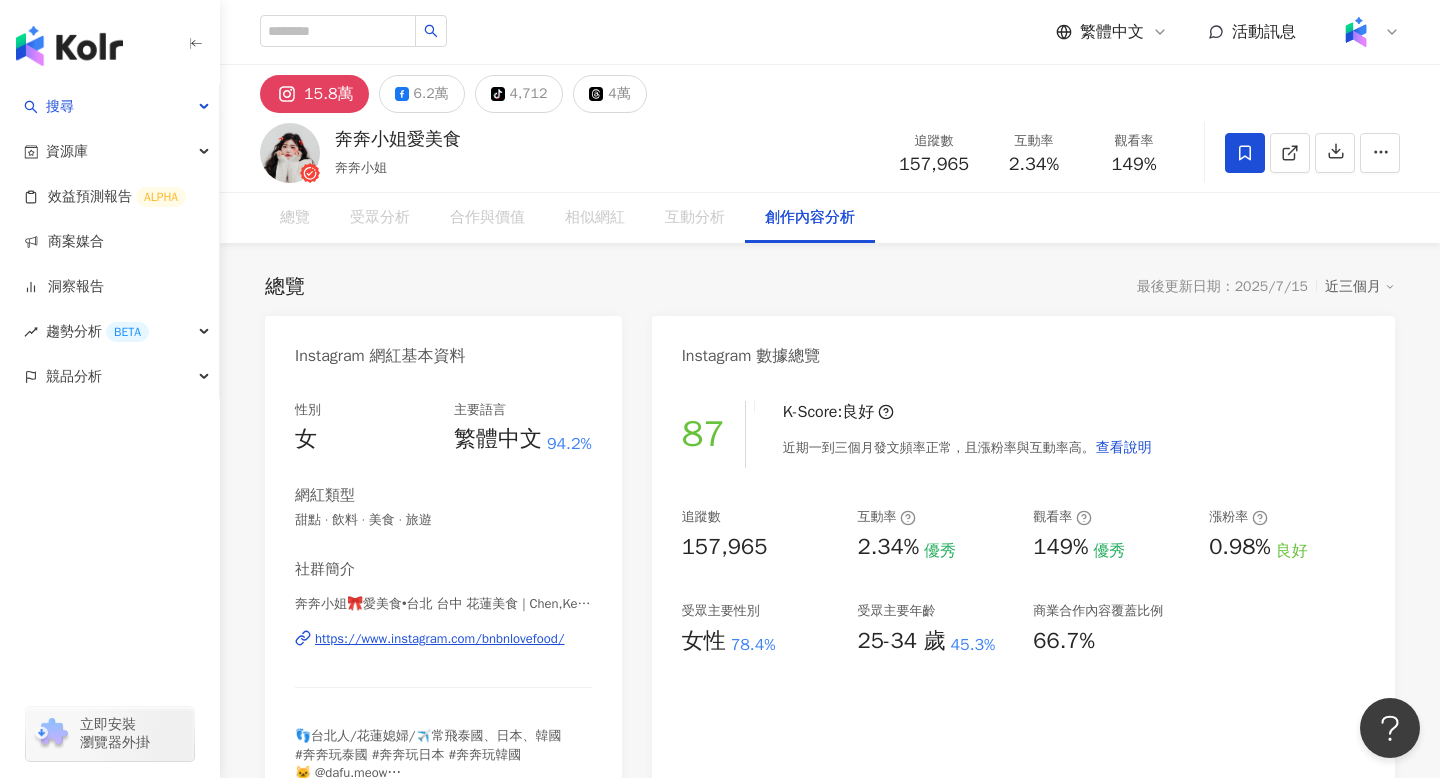 click on "創作內容分析" at bounding box center [810, 218] 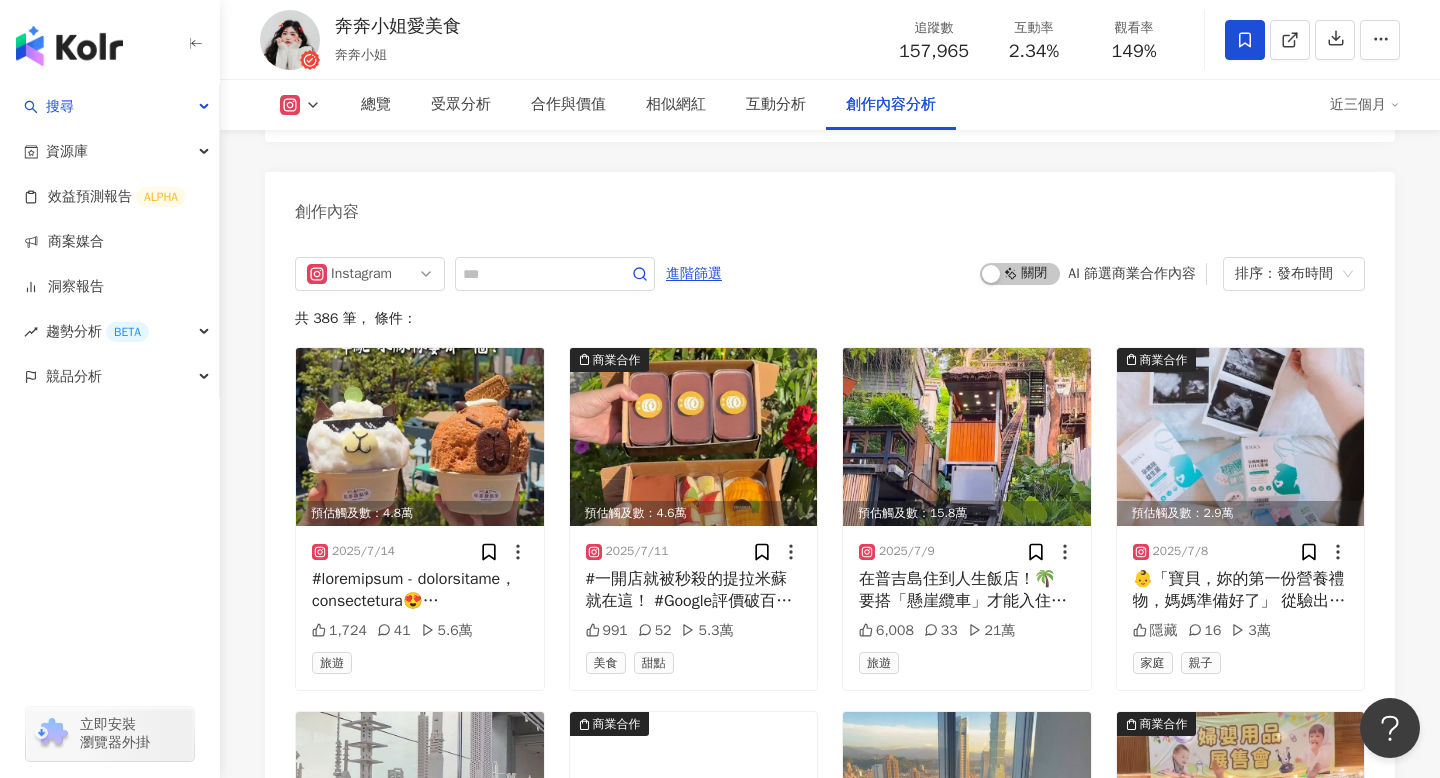 scroll, scrollTop: 5938, scrollLeft: 0, axis: vertical 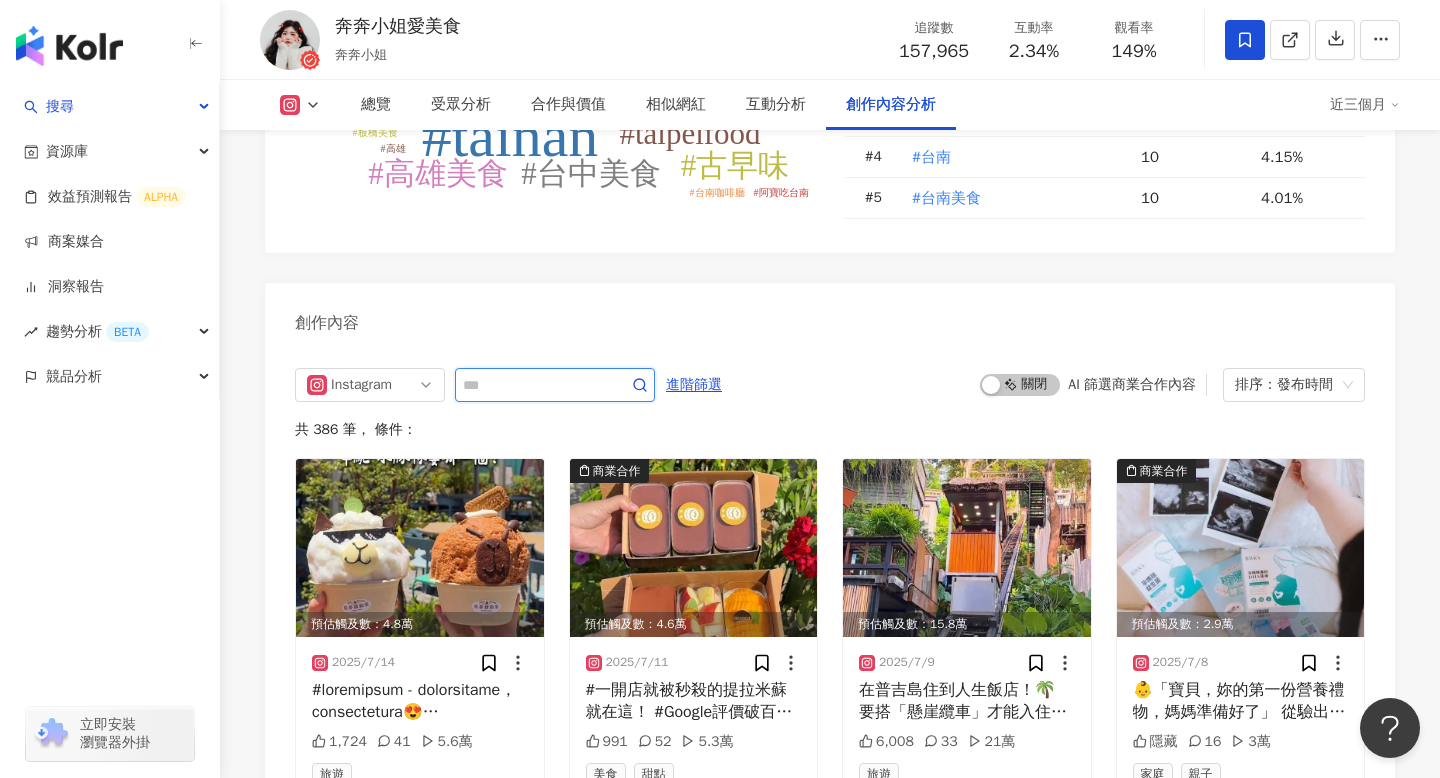 click at bounding box center (533, 385) 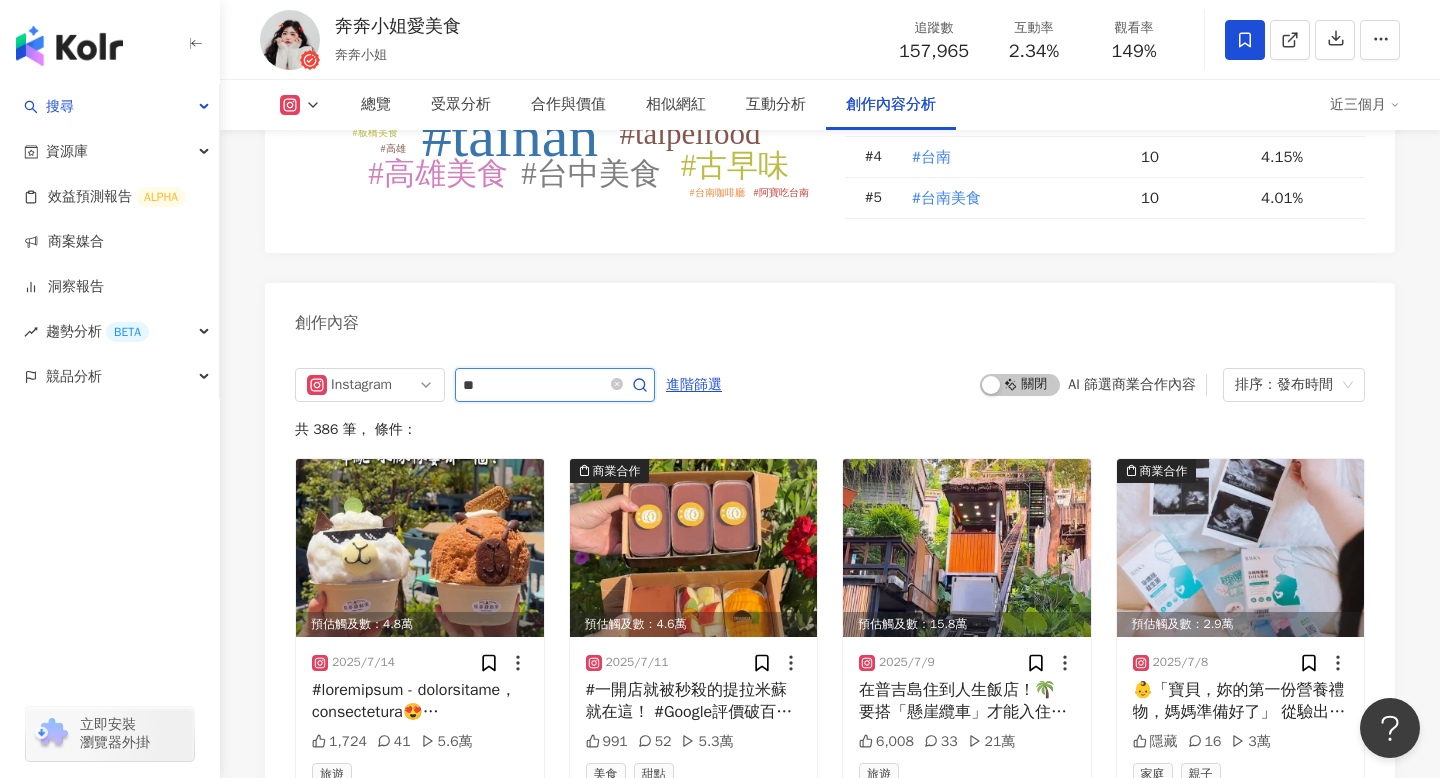 type on "*" 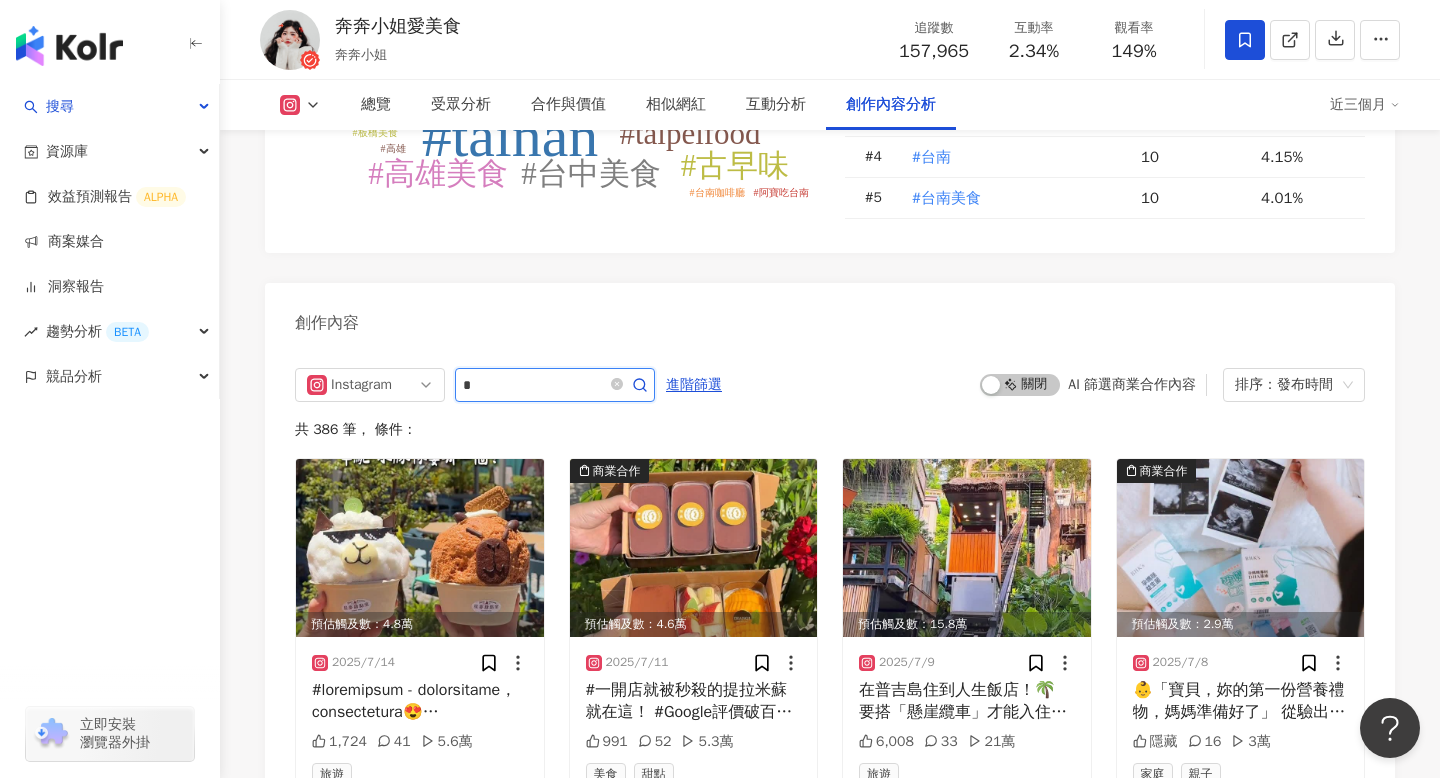 type 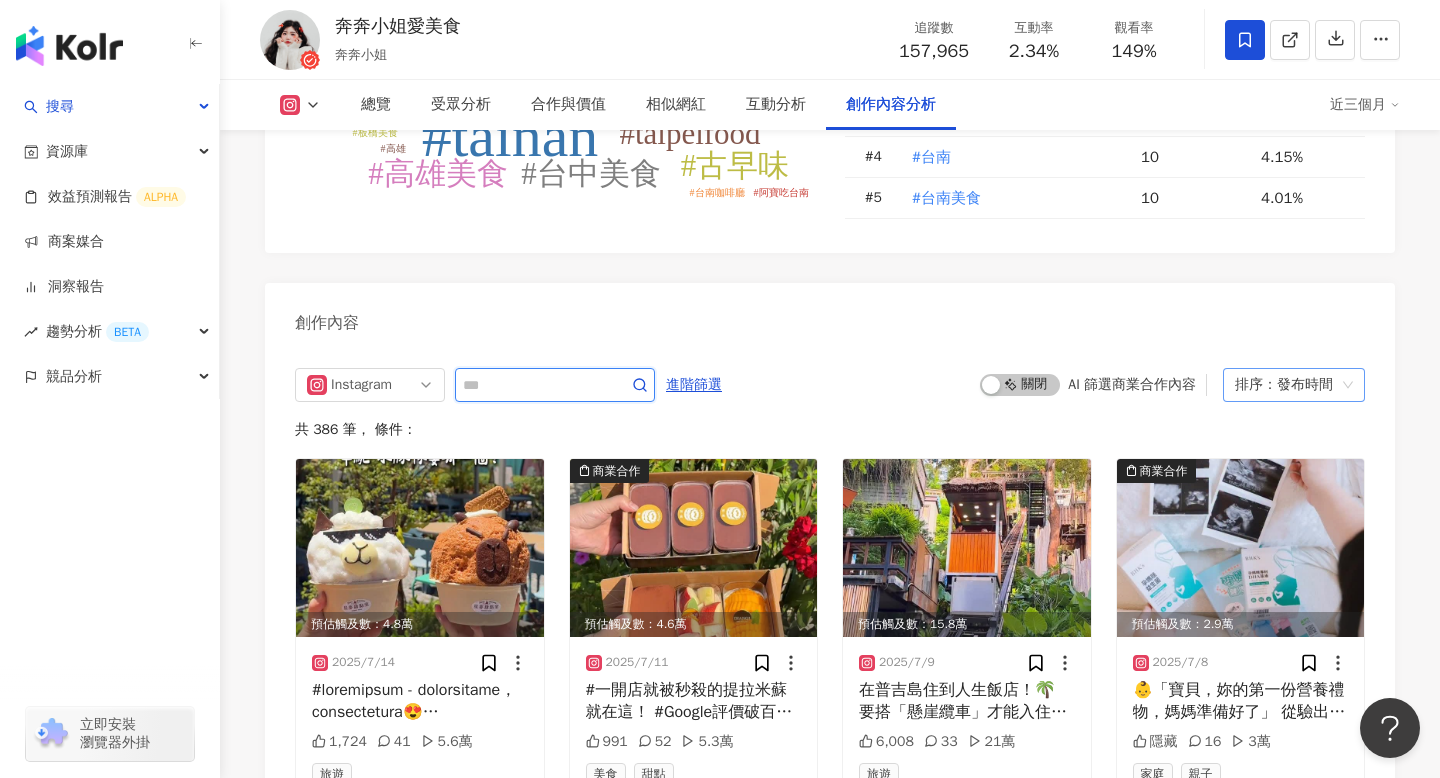 click on "排序：發布時間" at bounding box center [1285, 385] 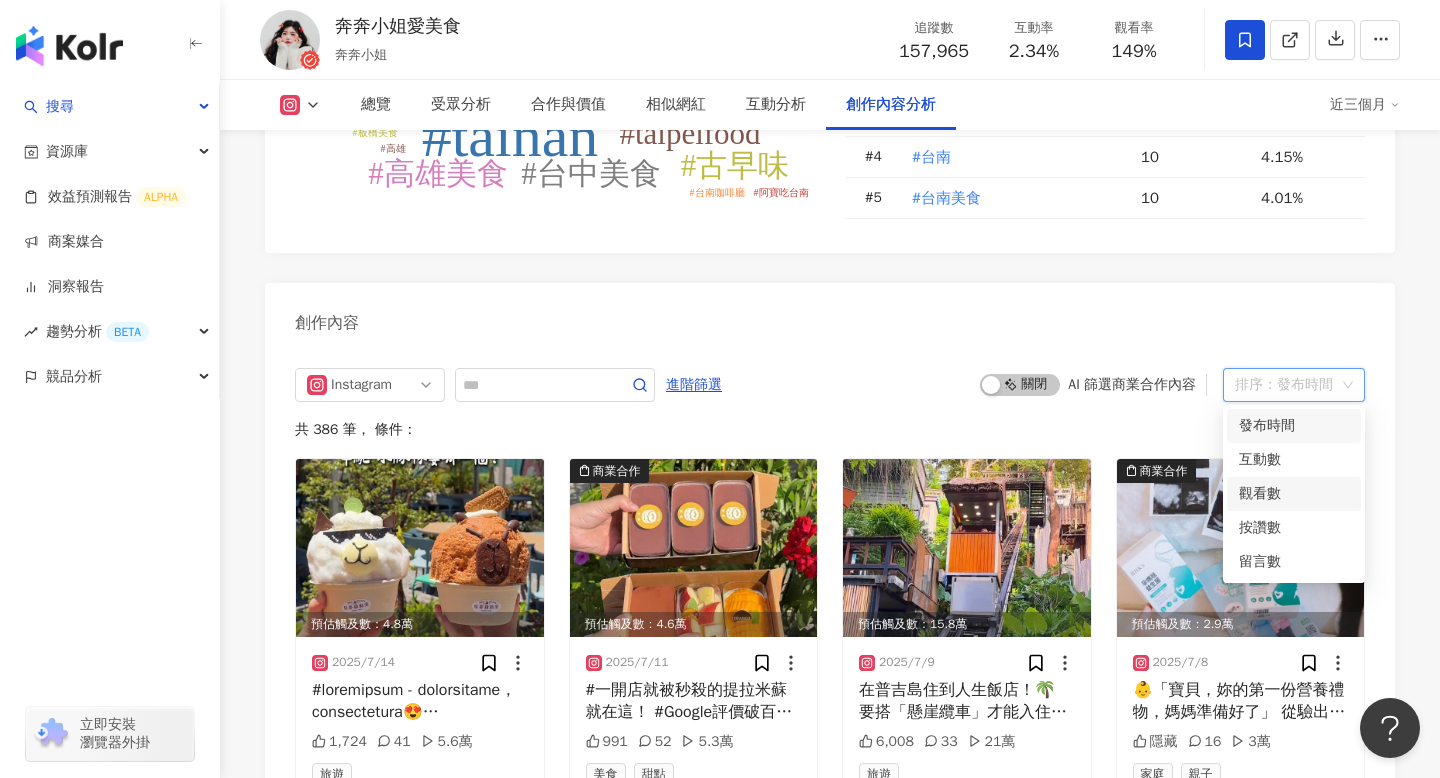 click on "觀看數" at bounding box center (1294, 494) 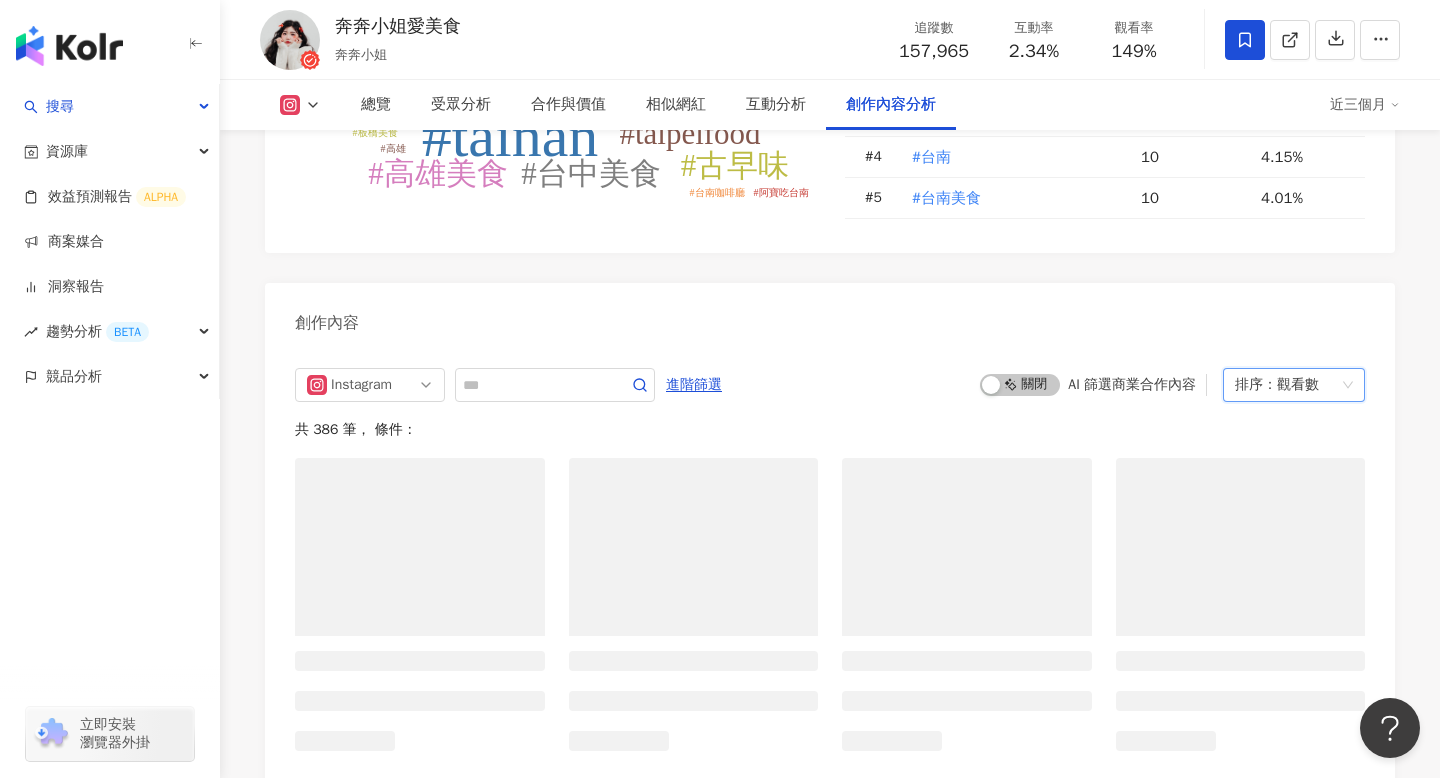 scroll, scrollTop: 6090, scrollLeft: 0, axis: vertical 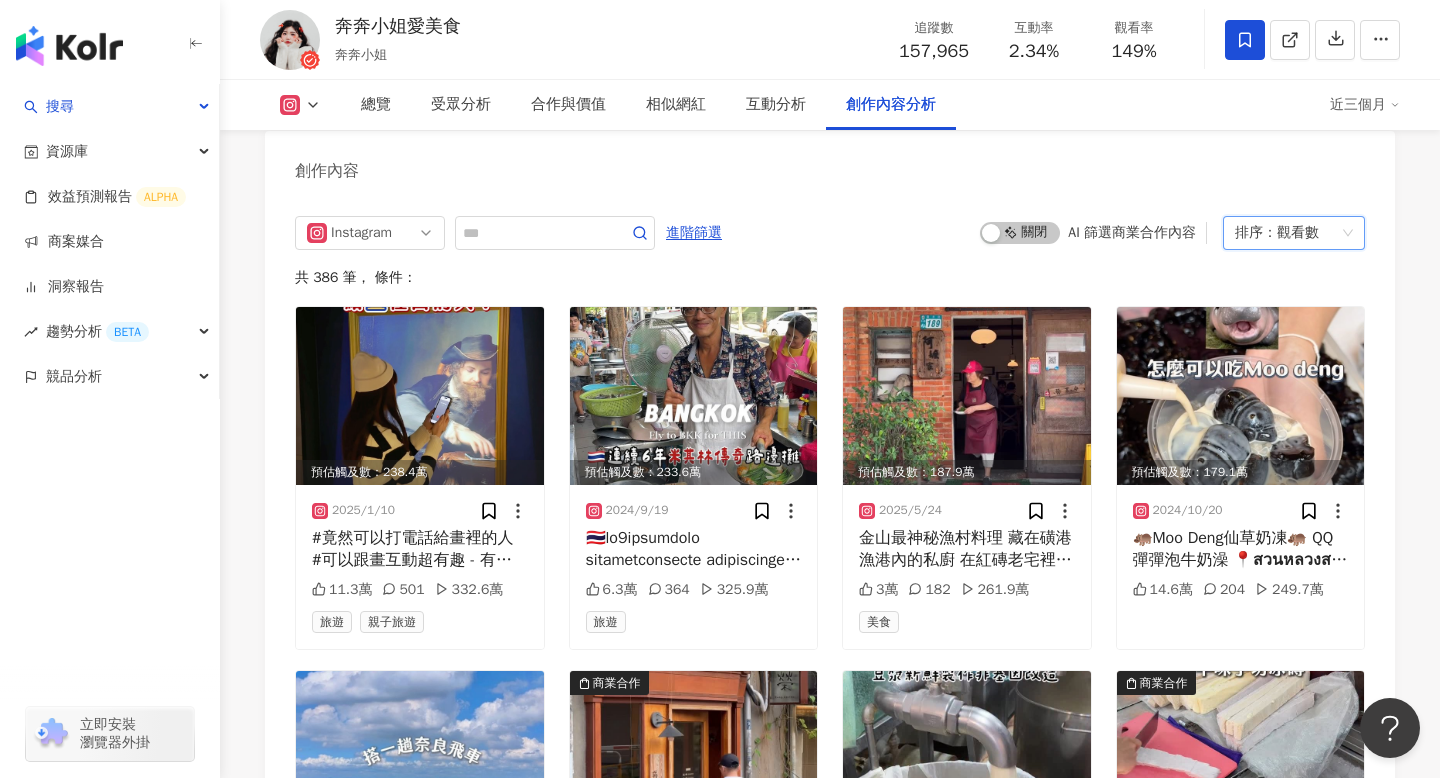 click on "Instagram 進階篩選 啟動 關閉 AI 篩選商業合作內容 pageView 排序： 觀看數" at bounding box center (830, 233) 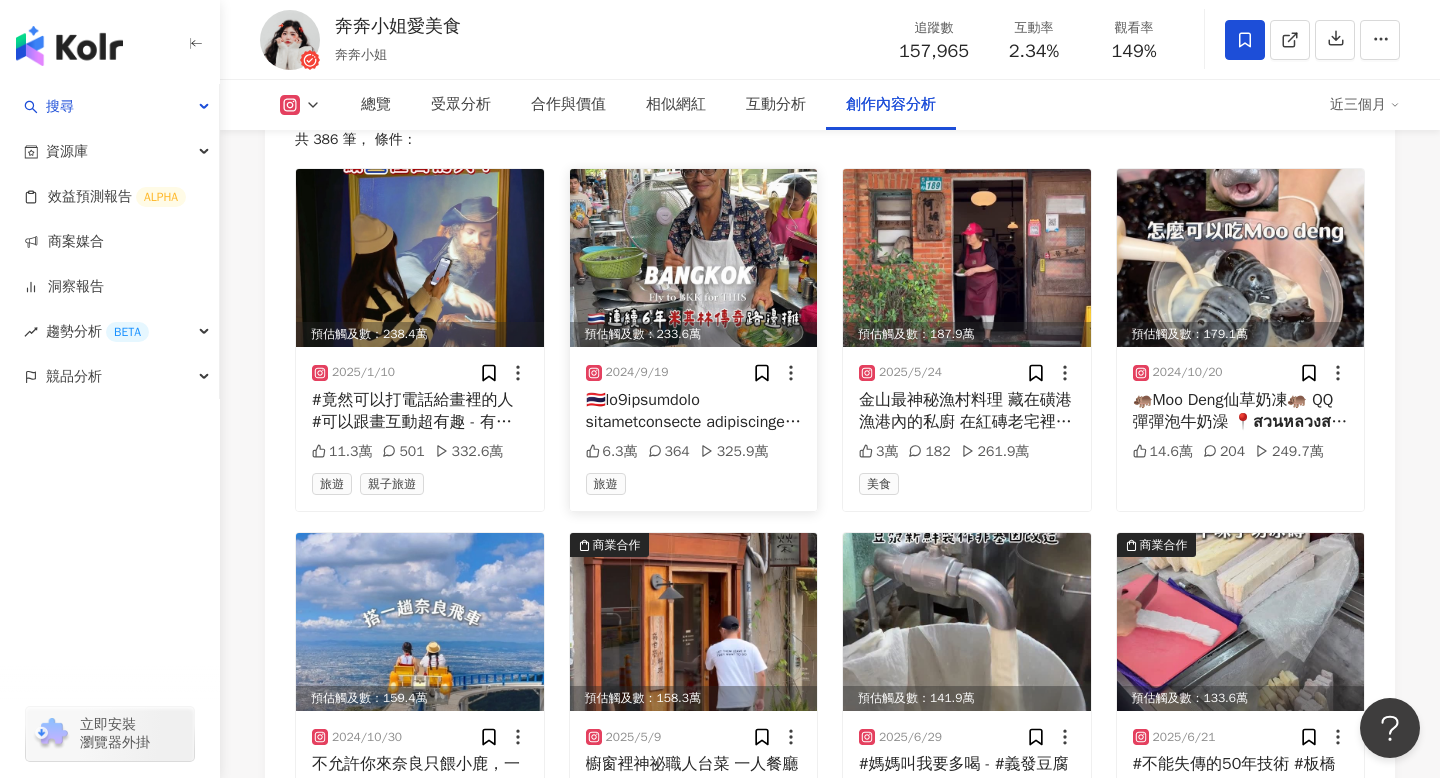 scroll, scrollTop: 6229, scrollLeft: 0, axis: vertical 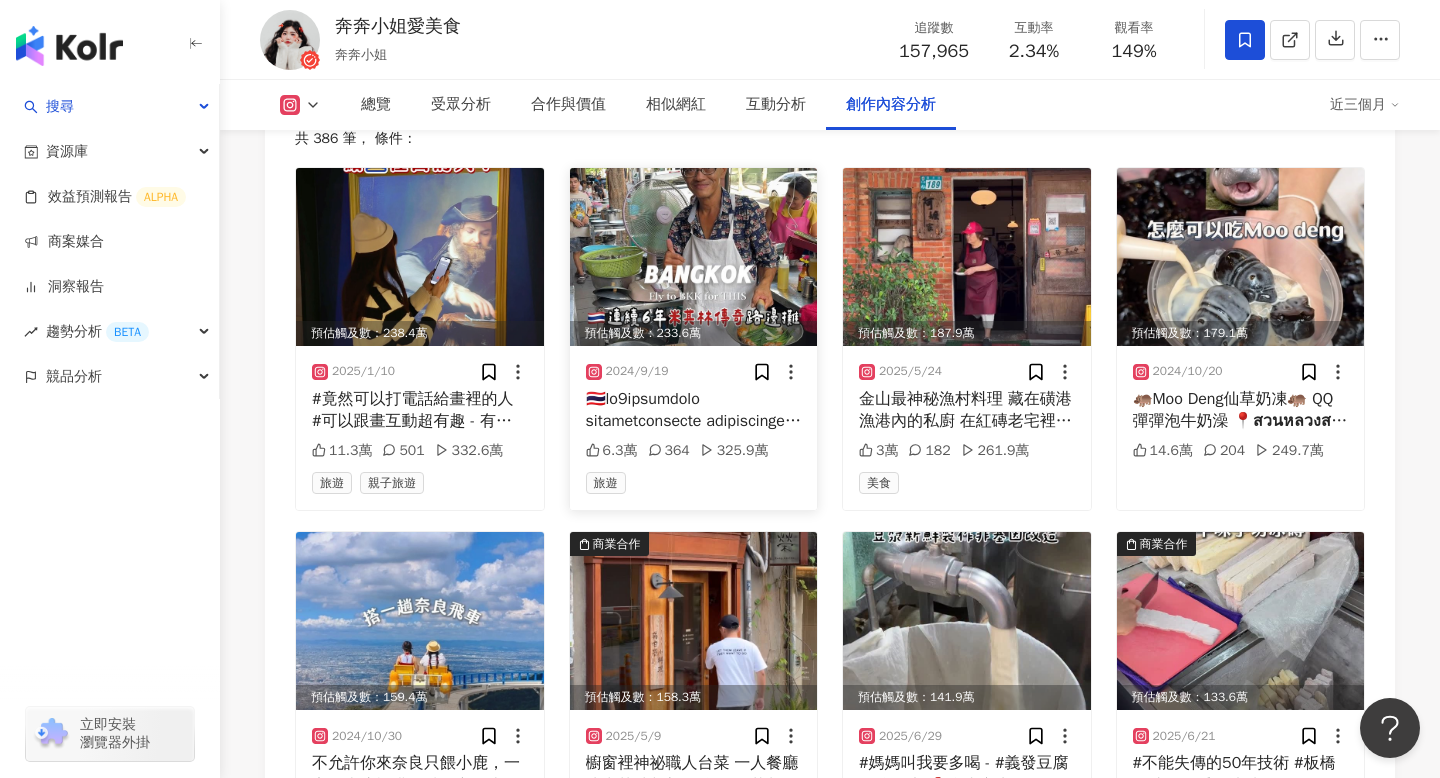 click at bounding box center [694, 257] 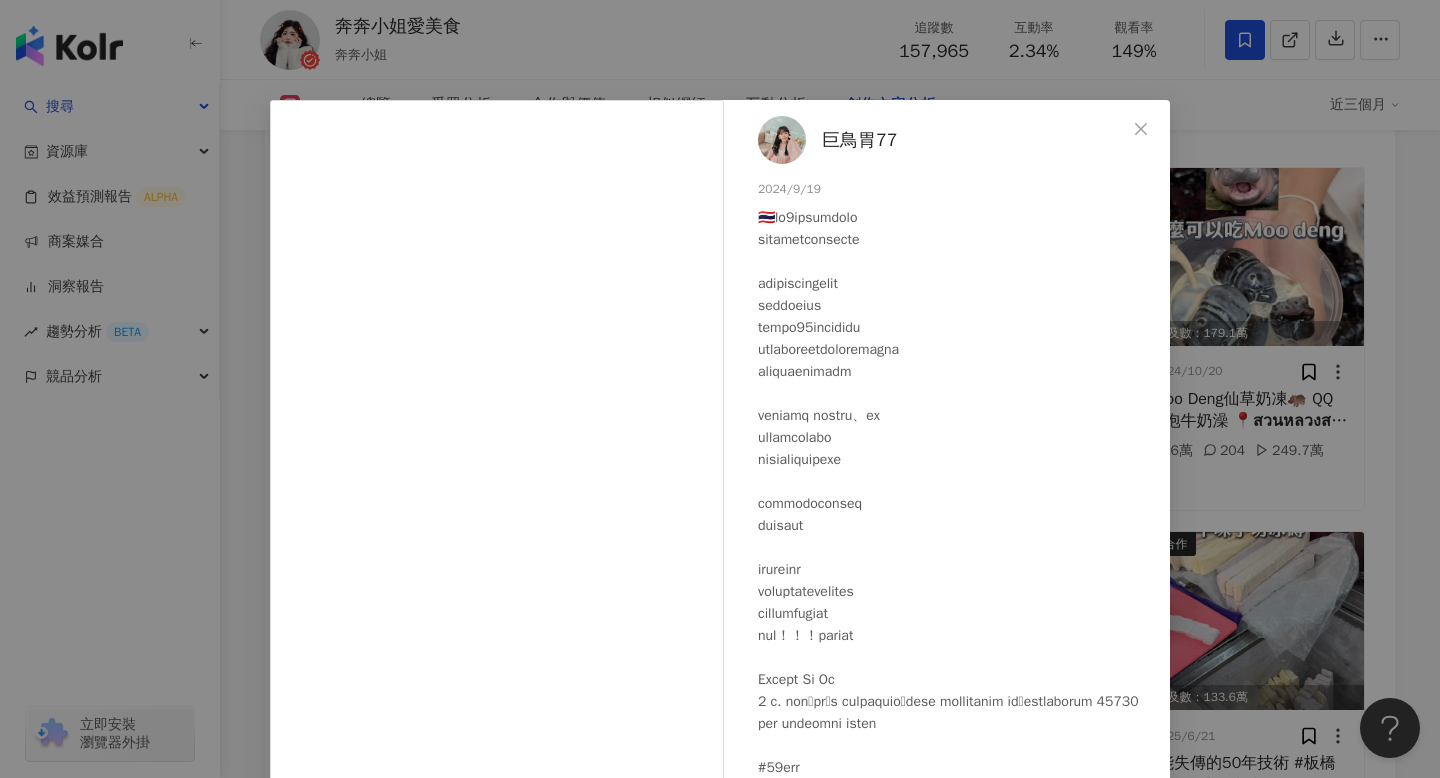 click on "巨鳥胃77 2024/9/19 6.3萬 364 325.9萬 查看原始貼文" at bounding box center [720, 389] 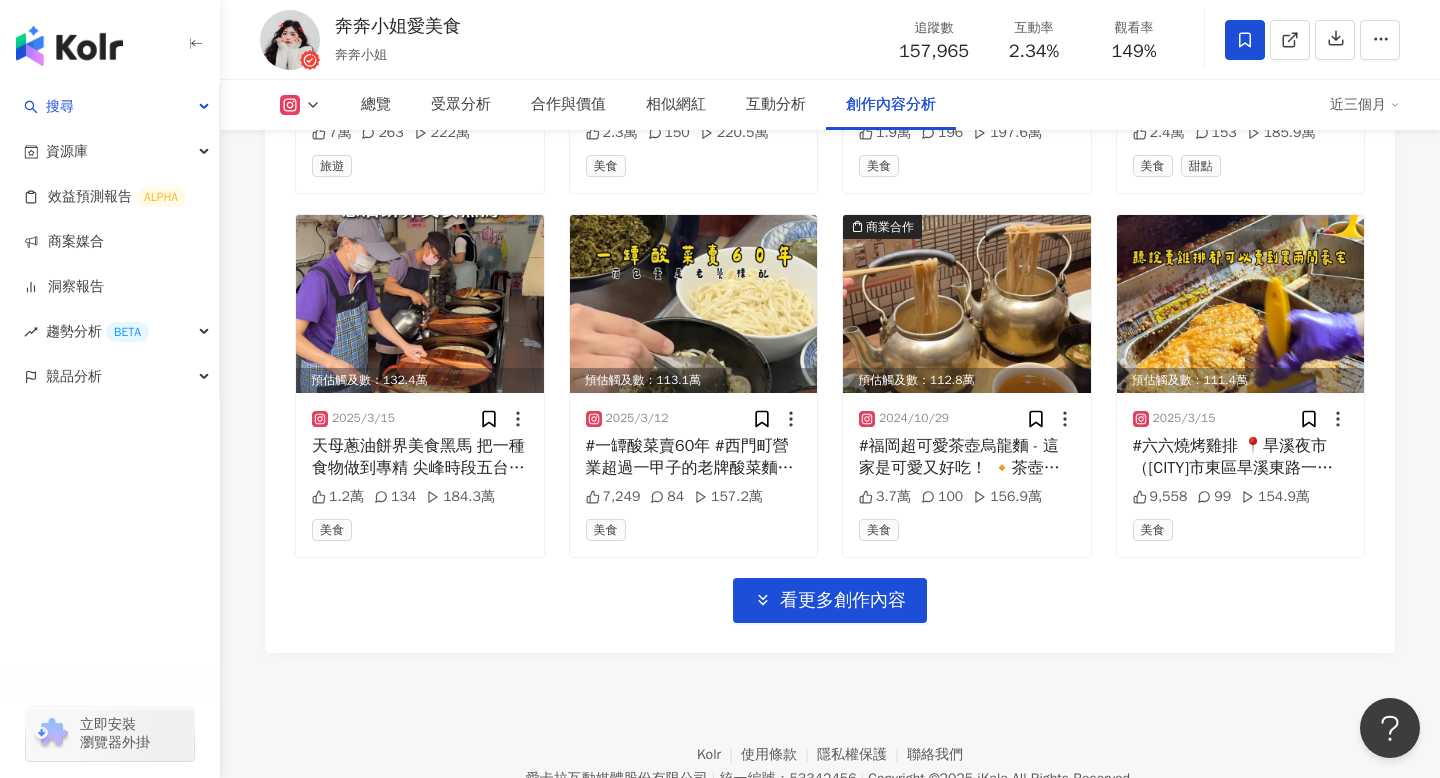 scroll, scrollTop: 7007, scrollLeft: 0, axis: vertical 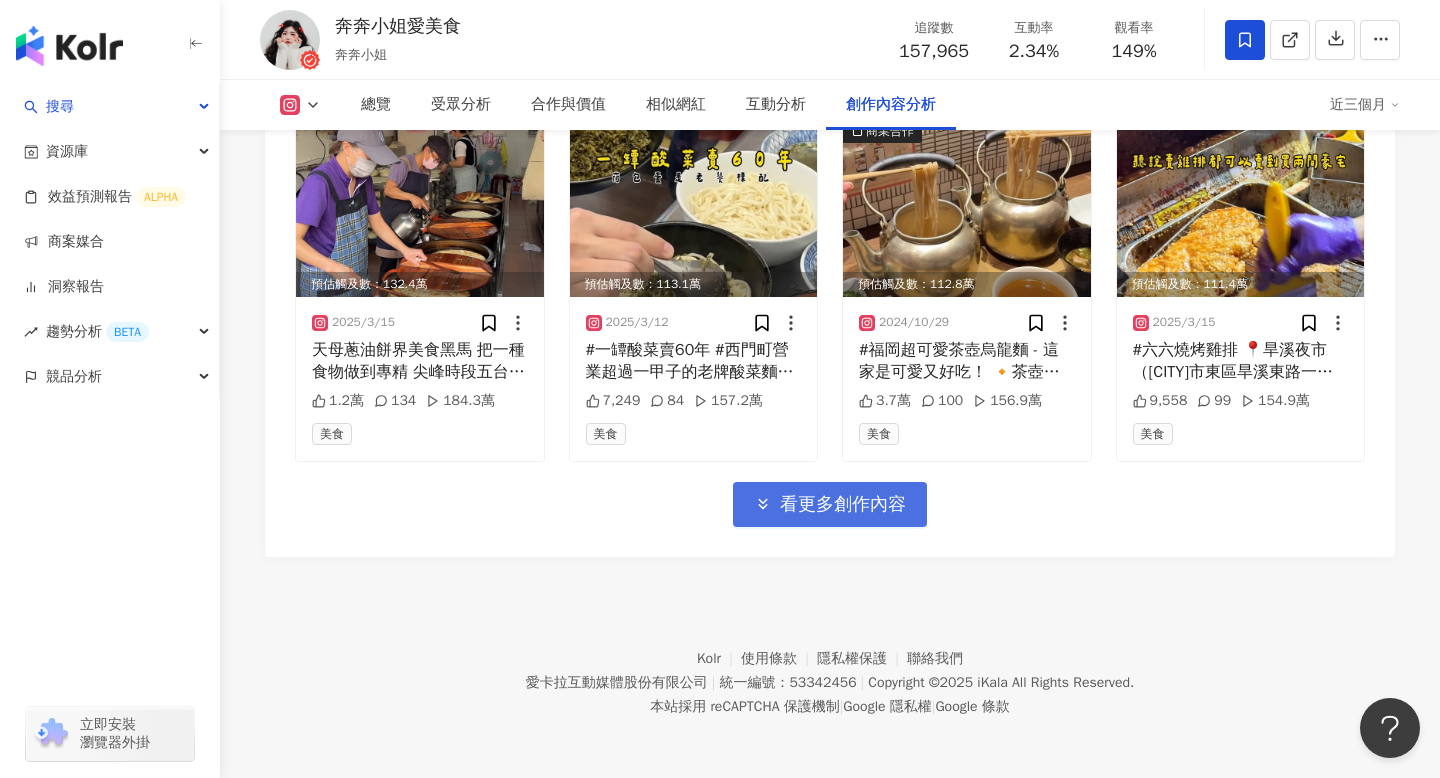 click on "看更多創作內容" at bounding box center (843, 505) 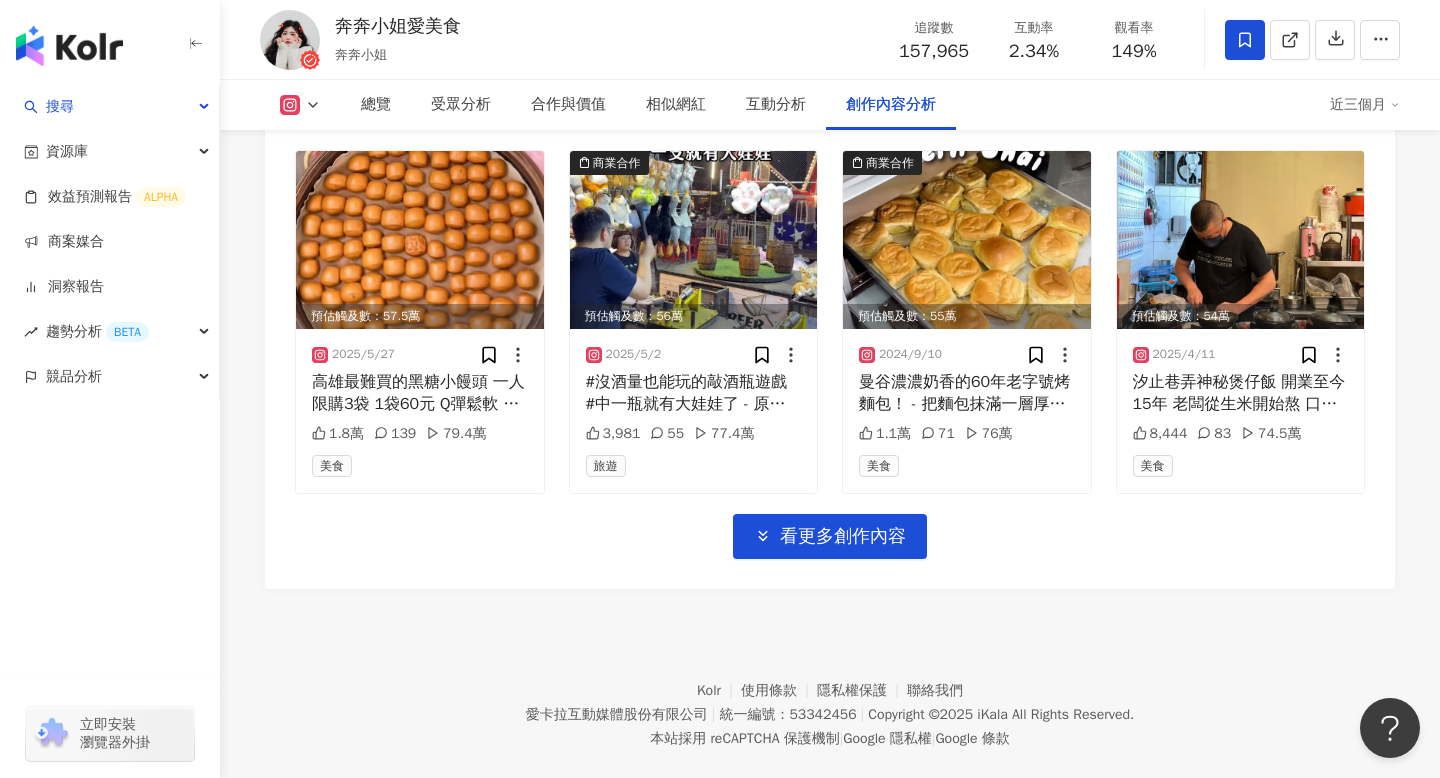 scroll, scrollTop: 8101, scrollLeft: 0, axis: vertical 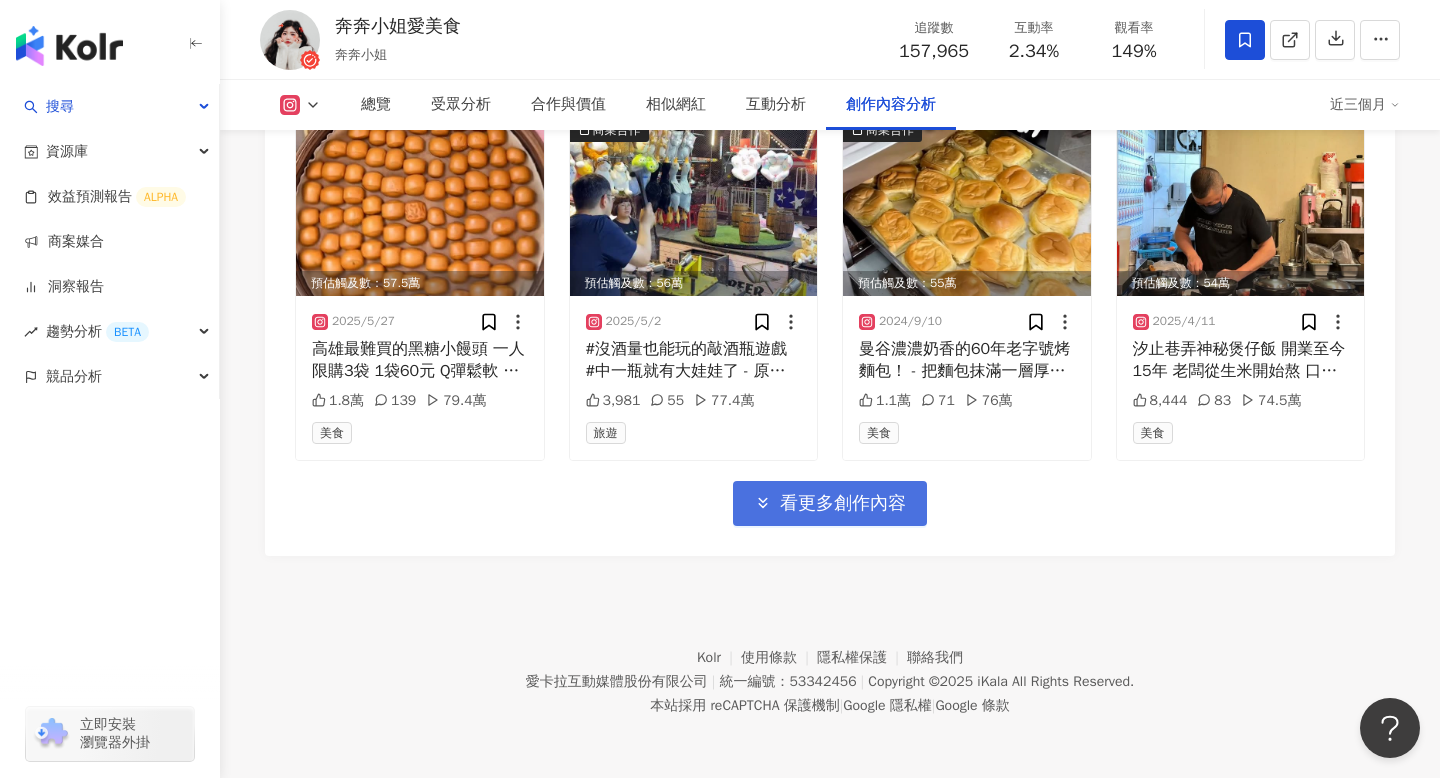 click on "看更多創作內容" at bounding box center [830, 503] 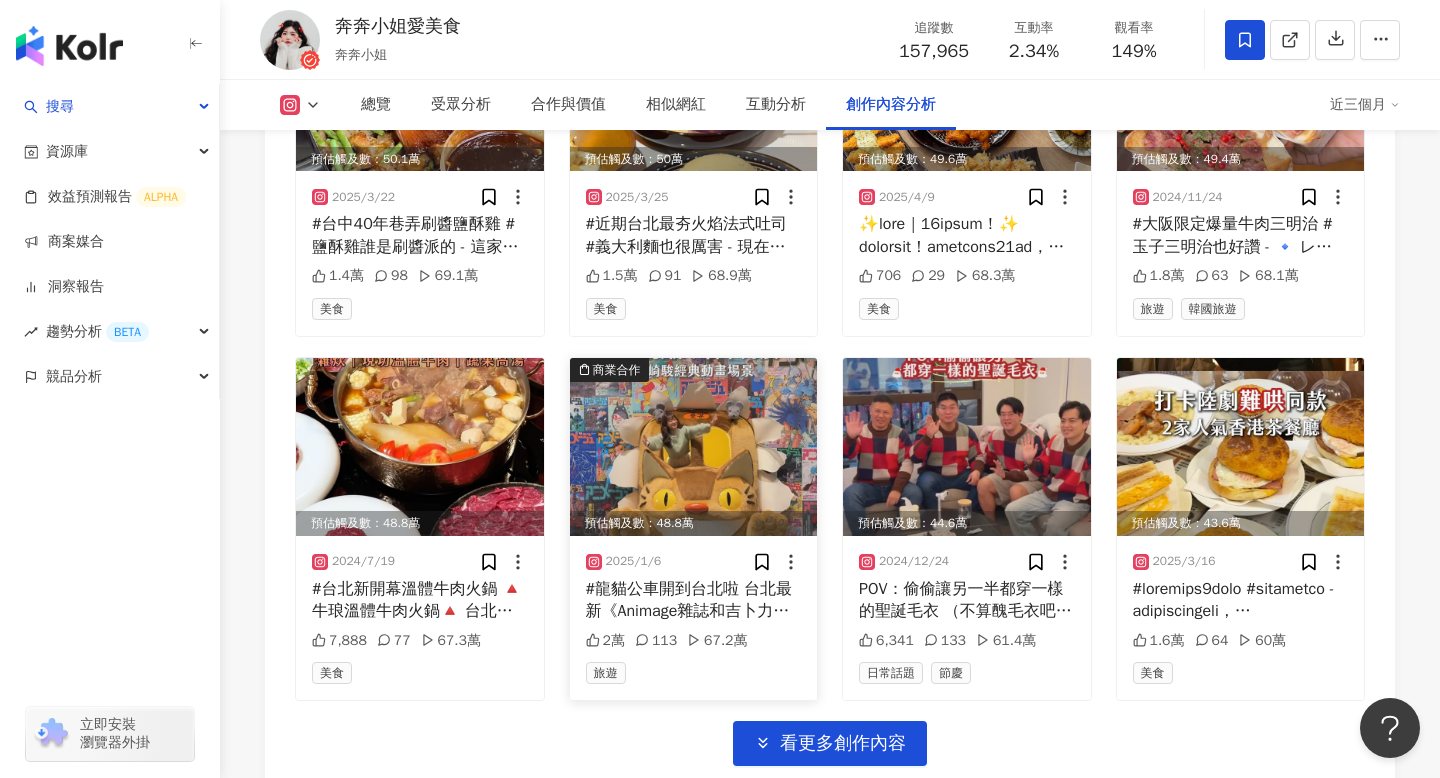 scroll, scrollTop: 9089, scrollLeft: 0, axis: vertical 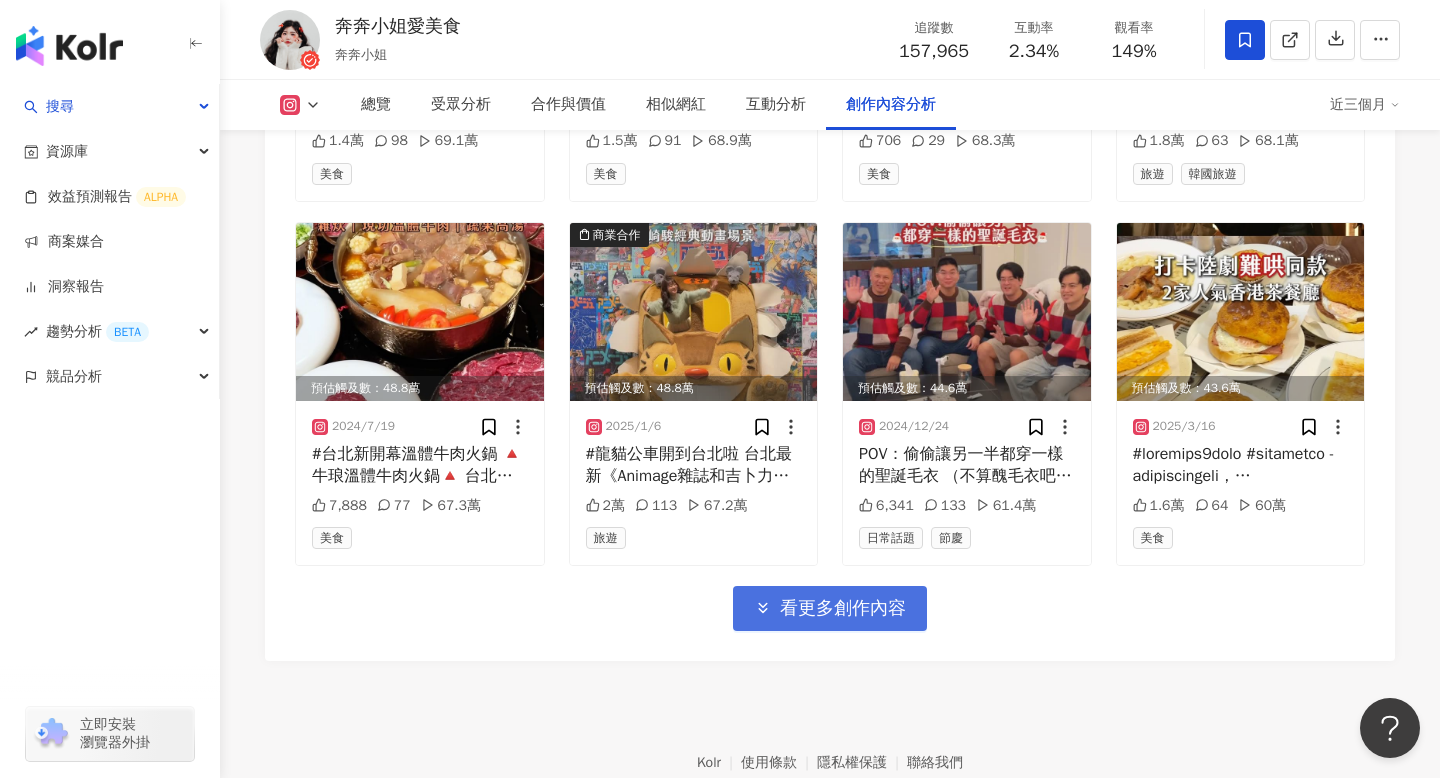 click on "看更多創作內容" at bounding box center [843, 609] 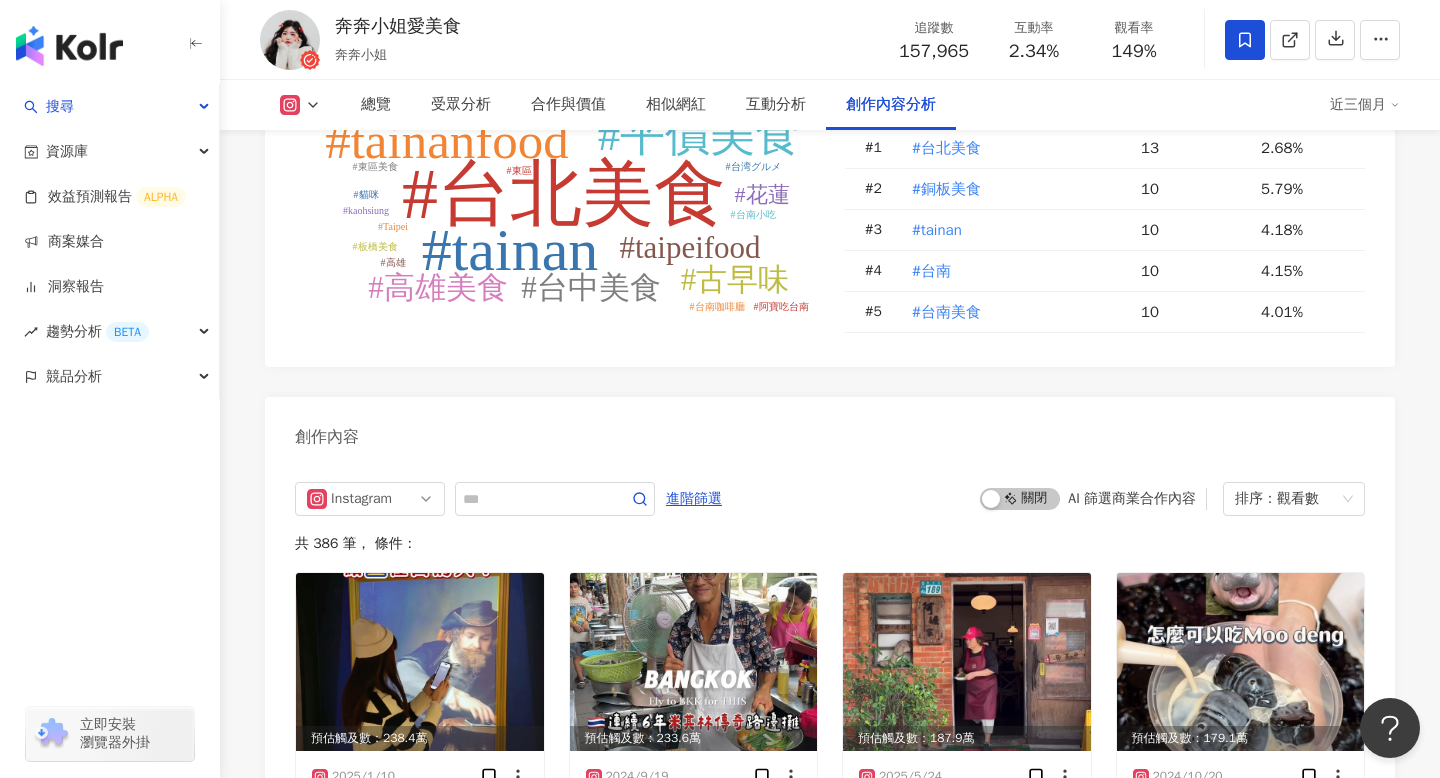 scroll, scrollTop: 5797, scrollLeft: 0, axis: vertical 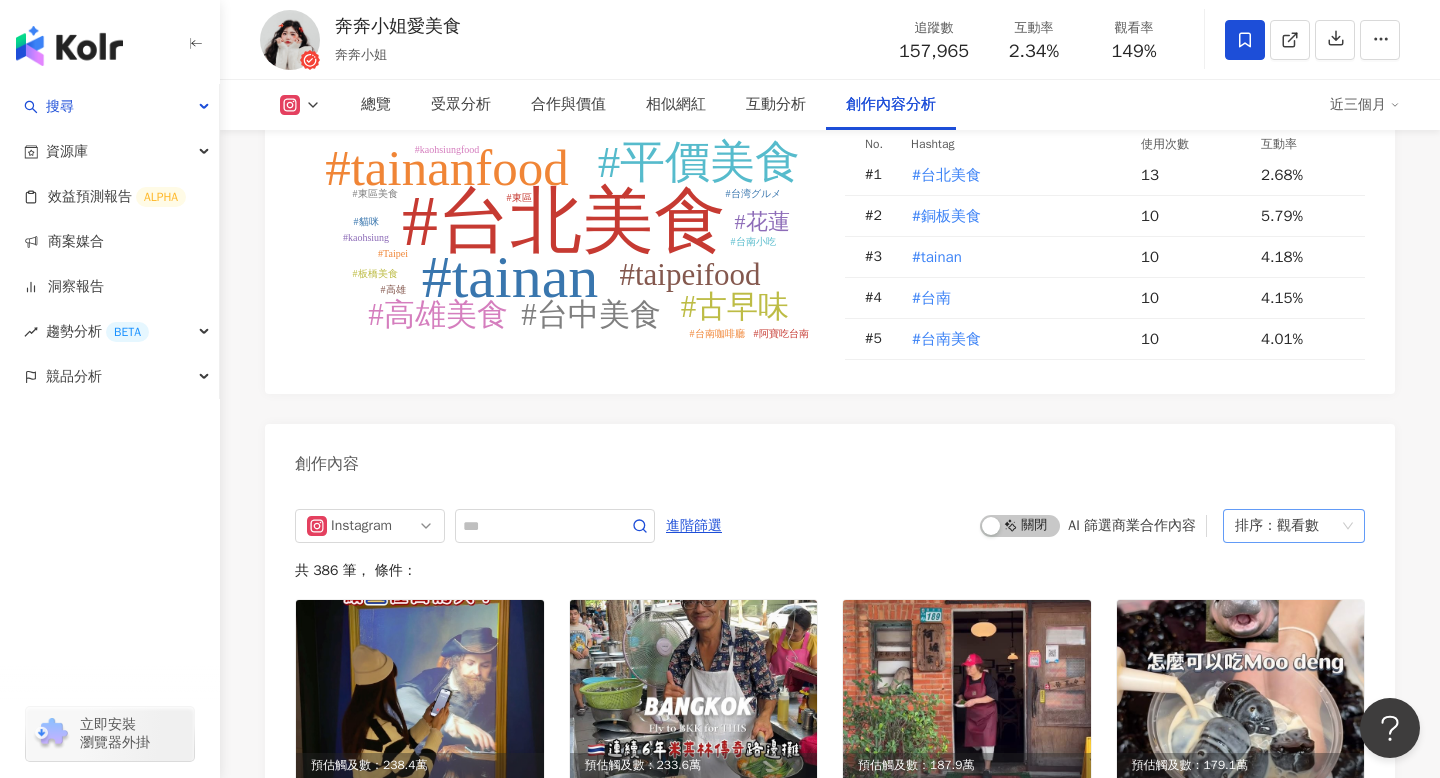 click on "排序： 觀看數" at bounding box center (1285, 526) 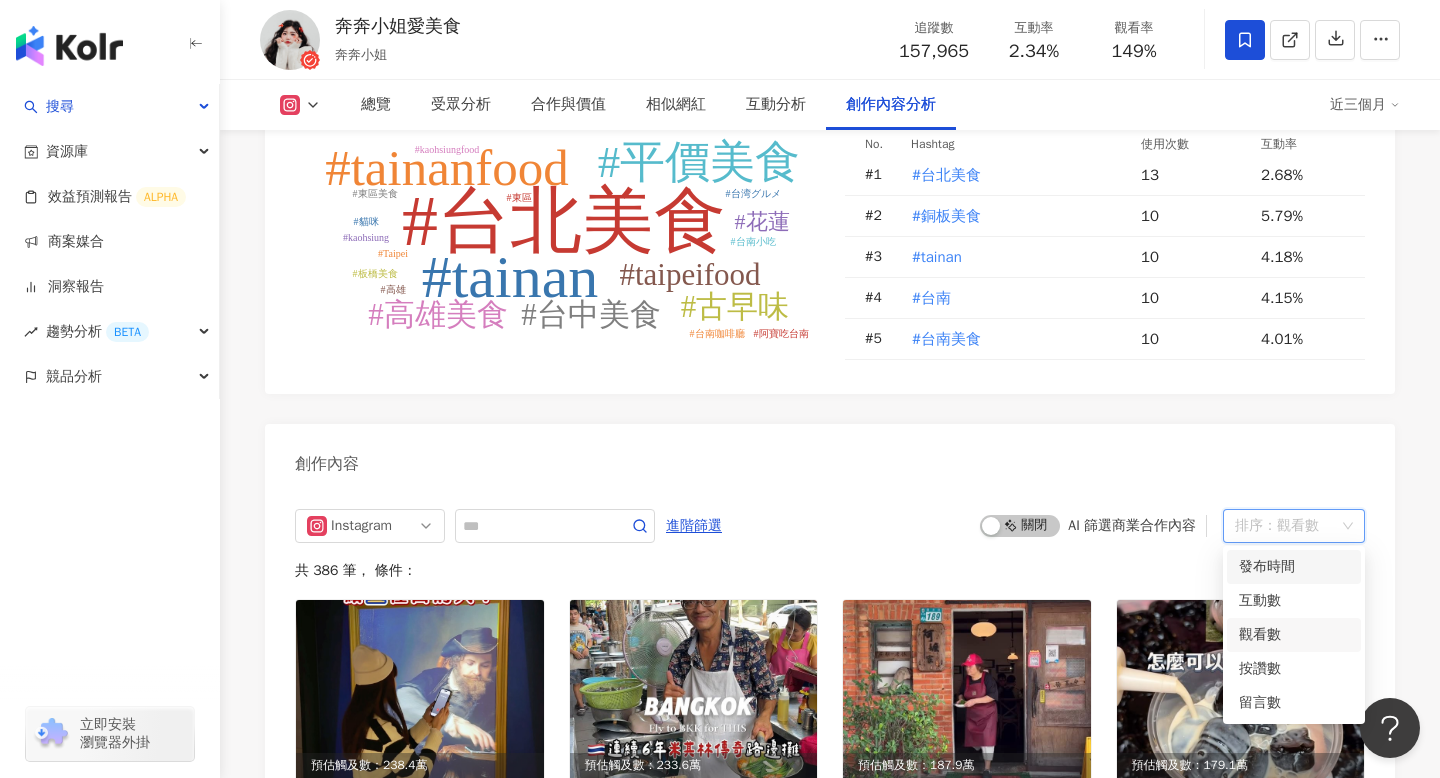 click on "發布時間" at bounding box center (1294, 567) 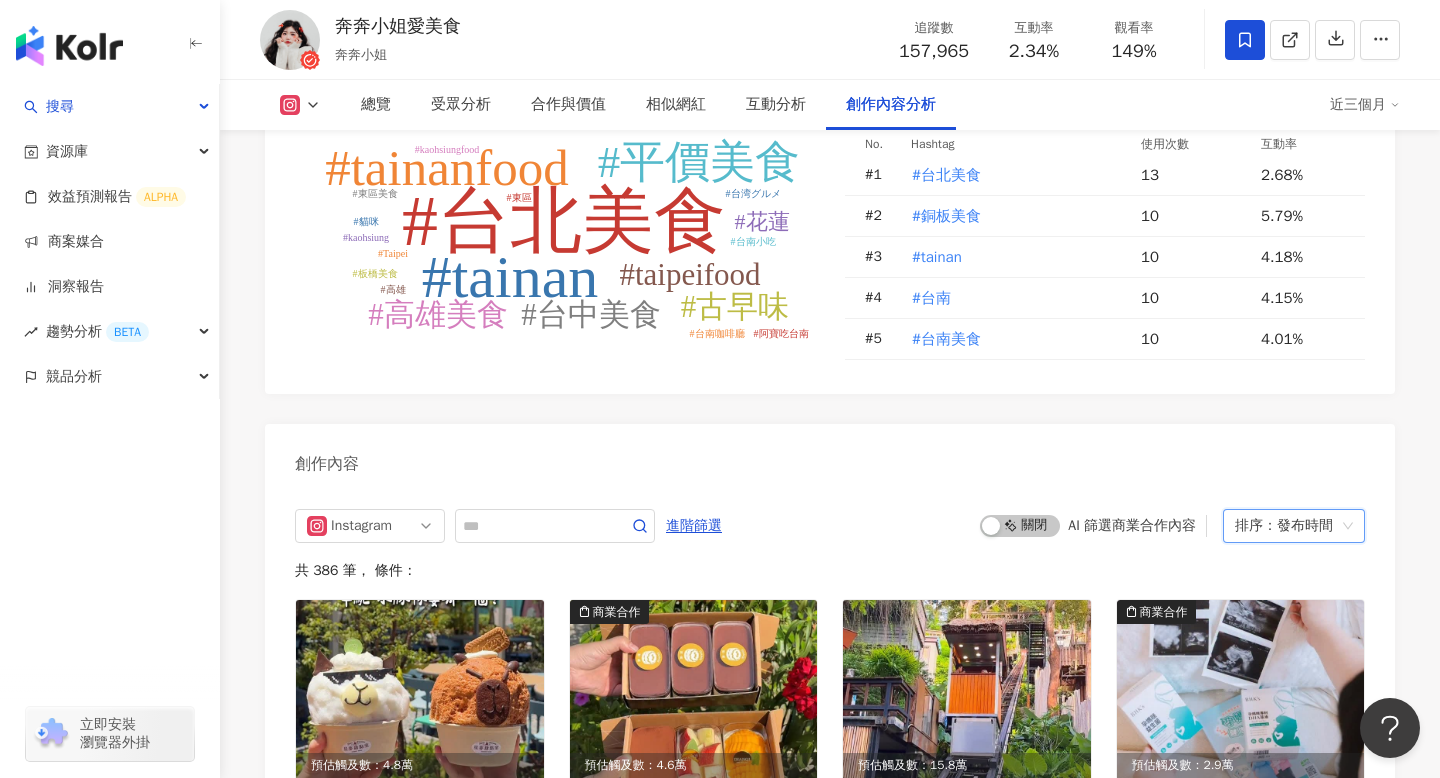 scroll, scrollTop: 6090, scrollLeft: 0, axis: vertical 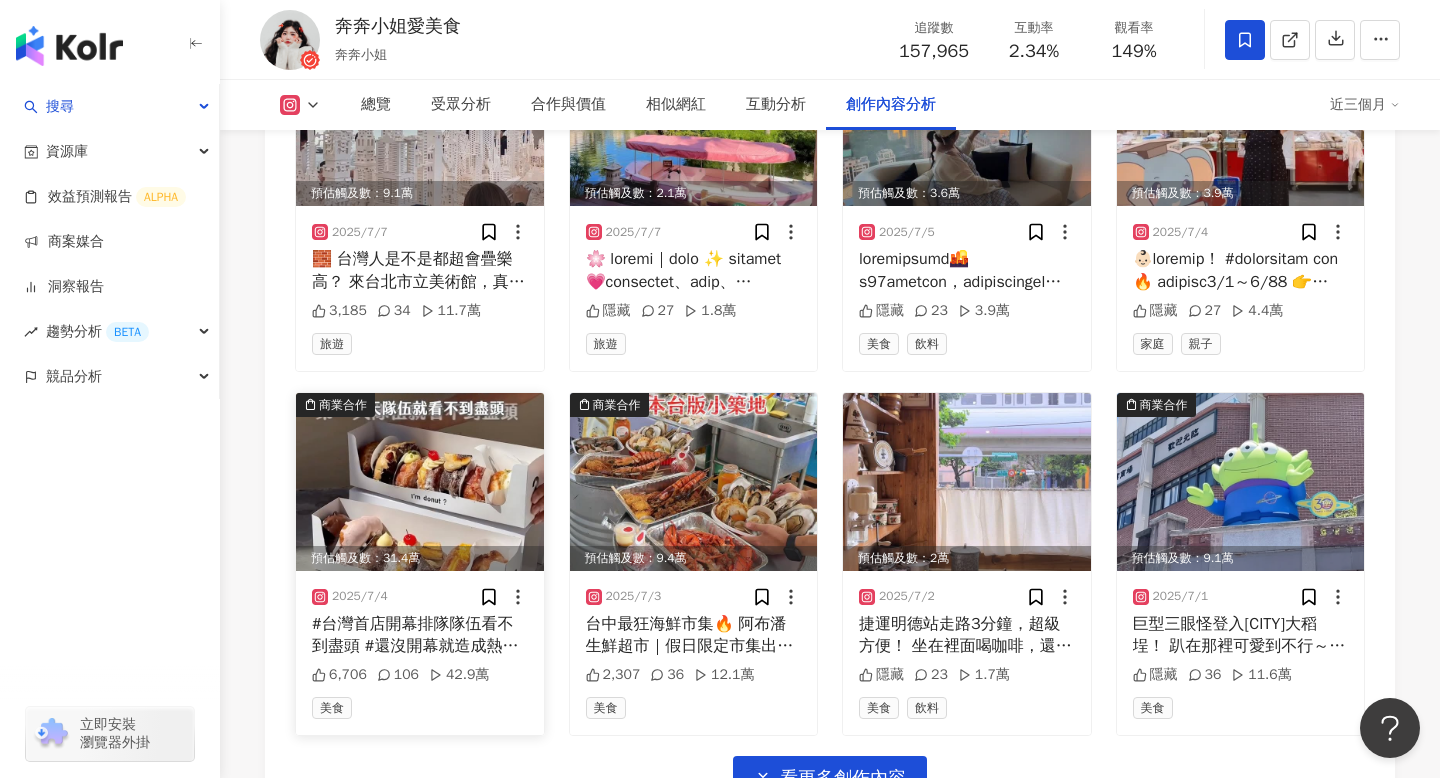 click on "#台灣首店開幕排隊隊伍看不到盡頭
#還沒開幕就造成熱烈轟動
-
等了那麼久 今天終於開幕了🎊
之前在東京吃過就一直念念不忘
沒想到他竟然來台灣了！！
生甜甜圈本體非常鬆軟
真的跟在日本吃到的一樣😍
一共販售15種口味✨
其中12款是日本經典口味
還有3款台灣限定口味：水果帕妃、香蕉奶茶、超台灣
最喜歡開心果、可可
也推他們的鹹口味唷～
台灣限定蠻特別的，但口味很看個人😂
-
『I’m donut? Taipei Dunhua』
📍台北市大安區敦化南路1段188號
🕒10:00-20:00
🚆忠孝敦化站9號出口走2分鐘
🔍 #阿寶吃忠孝敦化
#富錦樹 #台北美食 #台北甜甜圈 #日本美食 #日本甜甜圈 #ImDonut #台北甜點 #東區美食 #台北下午茶 #新開幕 #台北新開幕 #Taipeifood" at bounding box center (420, 635) 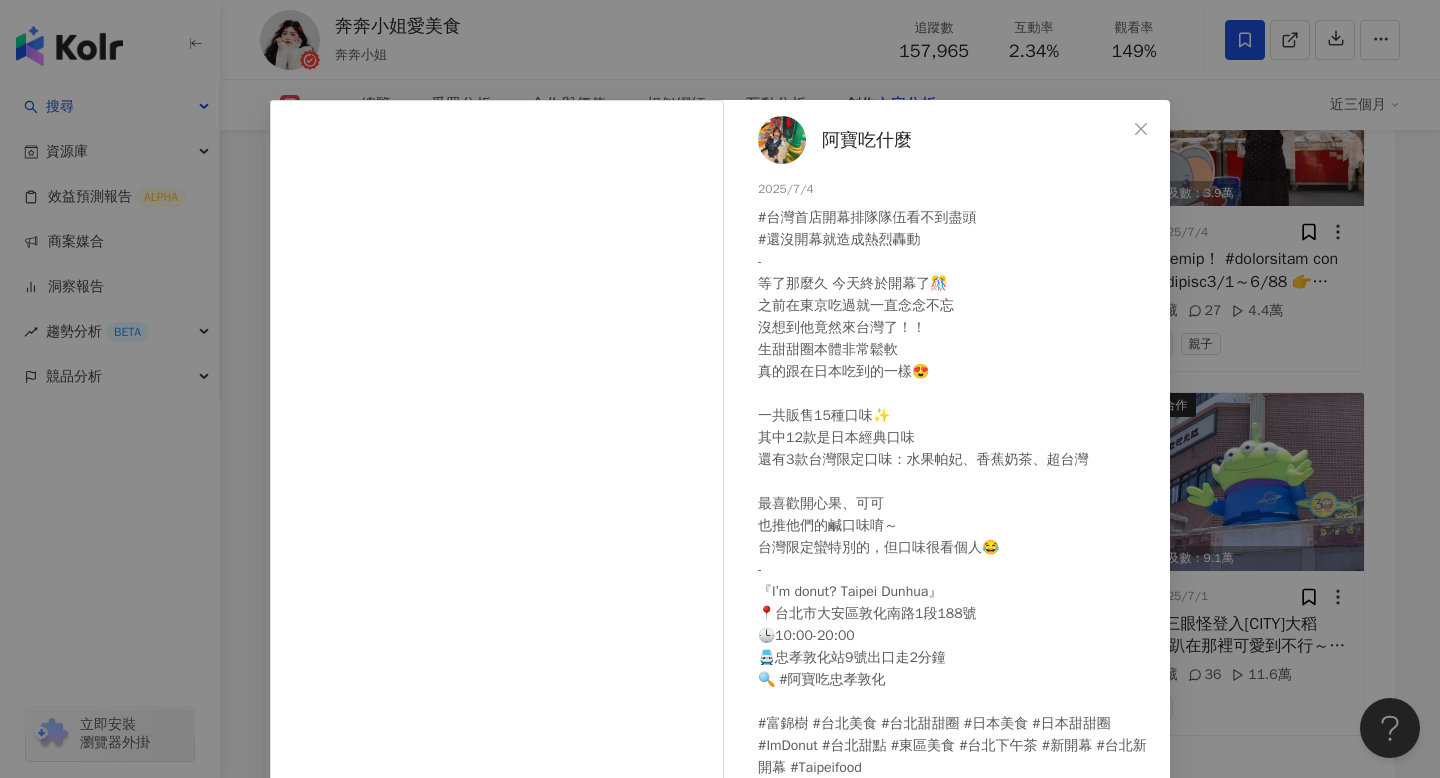 click on "阿寶吃什麼 2025/7/4 #台灣首店開幕排隊隊伍看不到盡頭
#還沒開幕就造成熱烈轟動
-
等了那麼久 今天終於開幕了🎊
之前在東京吃過就一直念念不忘
沒想到他竟然來台灣了！！
生甜甜圈本體非常鬆軟
真的跟在日本吃到的一樣😍
一共販售15種口味✨
其中12款是日本經典口味
還有3款台灣限定口味：水果帕妃、香蕉奶茶、超台灣
最喜歡開心果、可可
也推他們的鹹口味唷～
台灣限定蠻特別的，但口味很看個人😂
-
『I’m donut? Taipei Dunhua』
📍台北市大安區敦化南路1段188號
🕒10:00-20:00
🚆忠孝敦化站9號出口走2分鐘
🔍 #阿寶吃忠孝敦化
#富錦樹 #台北美食 #台北甜甜圈 #日本美食 #日本甜甜圈 #ImDonut #台北甜點 #東區美食 #台北下午茶 #新開幕 #台北新開幕 #Taipeifood 6,706 106 42.9萬 查看原始貼文" at bounding box center [720, 389] 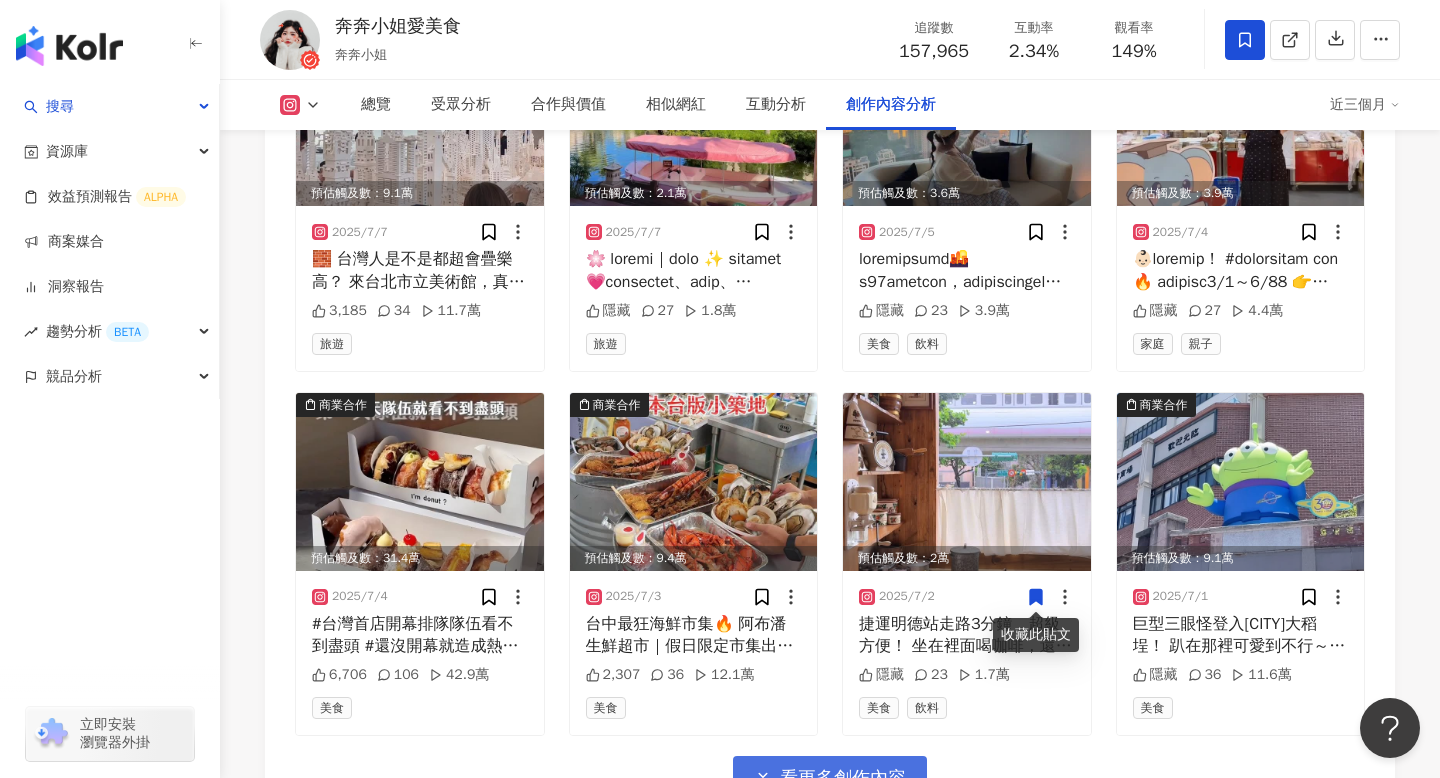 click on "看更多創作內容" at bounding box center [830, 778] 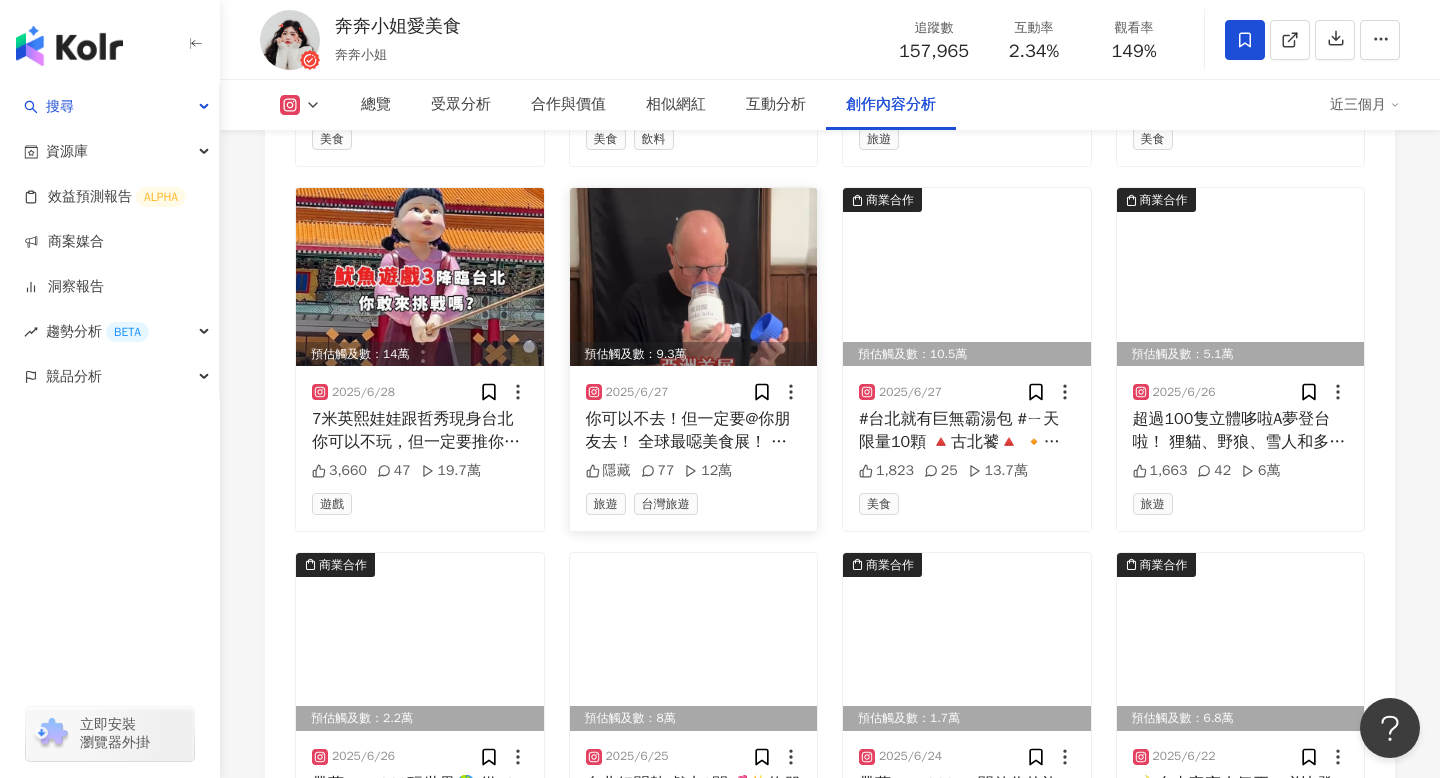 scroll, scrollTop: 7674, scrollLeft: 0, axis: vertical 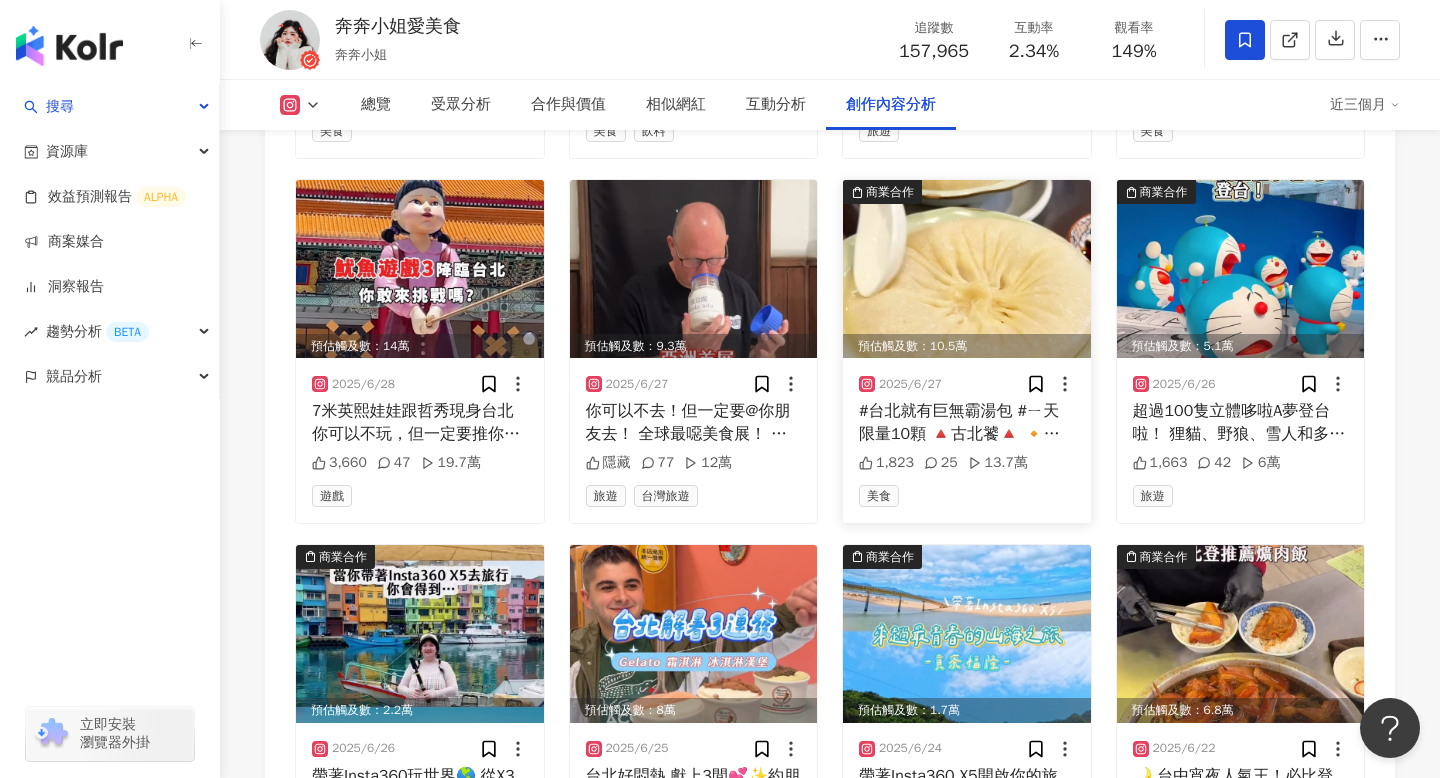 click on "#台北就有巨無霸湯包
#ㄧ天限量10顆
🔺古北饕🔺
🔸瑤湯鮮寶大湯包 $260
竟然在台北也出現巨無霸大湯包
要用吸管吸湯汁
內餡是鹹香的蟹黃
外皮有點偏厚的口感
但是ㄉㄨㄞ～的樣子好療癒！
📍 台北市中正區杭州南路一段9號
⏰ 11:00-21:00
☎️(02)2351-0050" at bounding box center [967, 422] 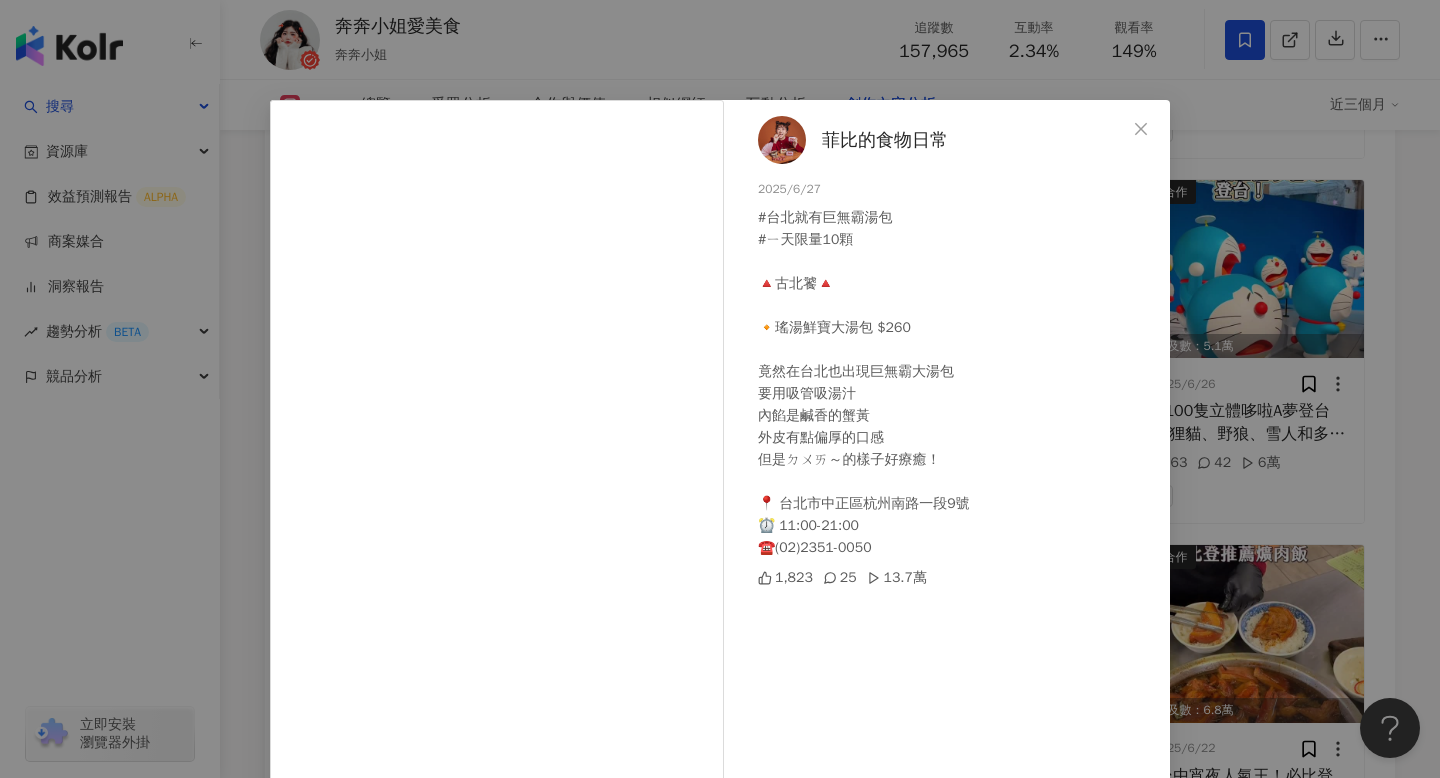 click on "菲比的食物日常 2025/6/27 #台北就有巨無霸湯包
#ㄧ天限量10顆
🔺古北饕🔺
🔸瑤湯鮮寶大湯包 $260
竟然在台北也出現巨無霸大湯包
要用吸管吸湯汁
內餡是鹹香的蟹黃
外皮有點偏厚的口感
但是ㄉㄨㄞ～的樣子好療癒！
📍 台北市中正區杭州南路一段9號
⏰ 11:00-21:00
☎️(02)2351-0050 1,823 25 13.7萬 查看原始貼文" at bounding box center [720, 389] 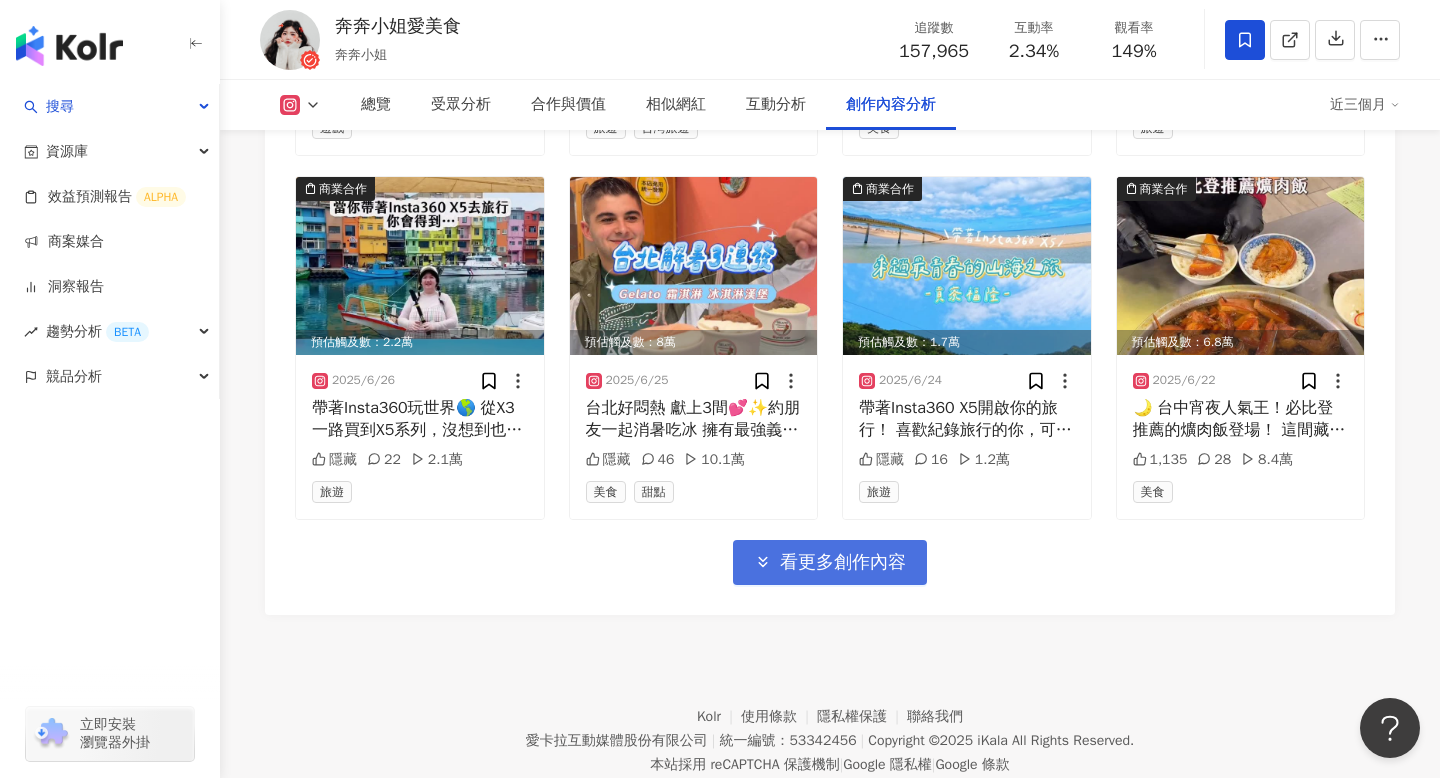 scroll, scrollTop: 8019, scrollLeft: 0, axis: vertical 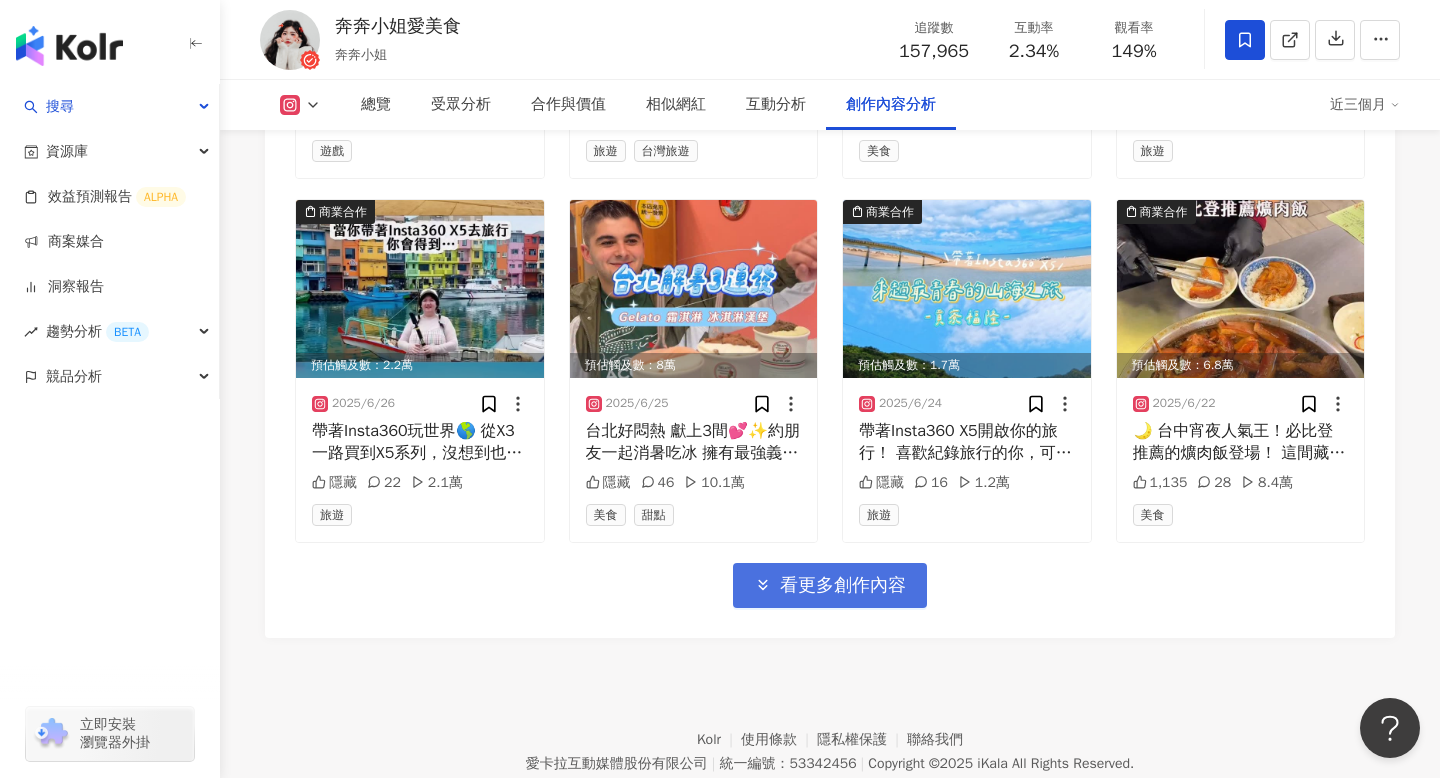 click on "看更多創作內容" at bounding box center [843, 586] 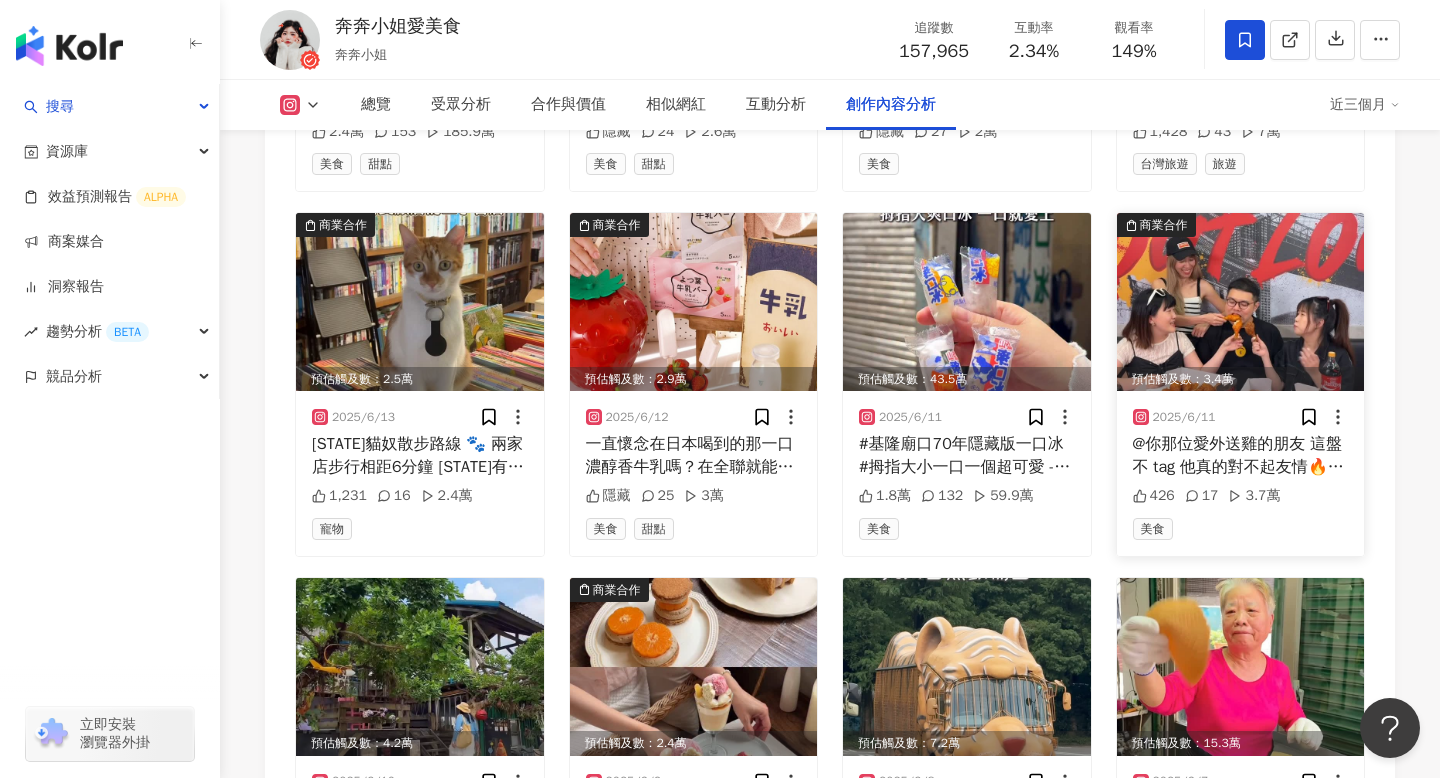 scroll, scrollTop: 8724, scrollLeft: 0, axis: vertical 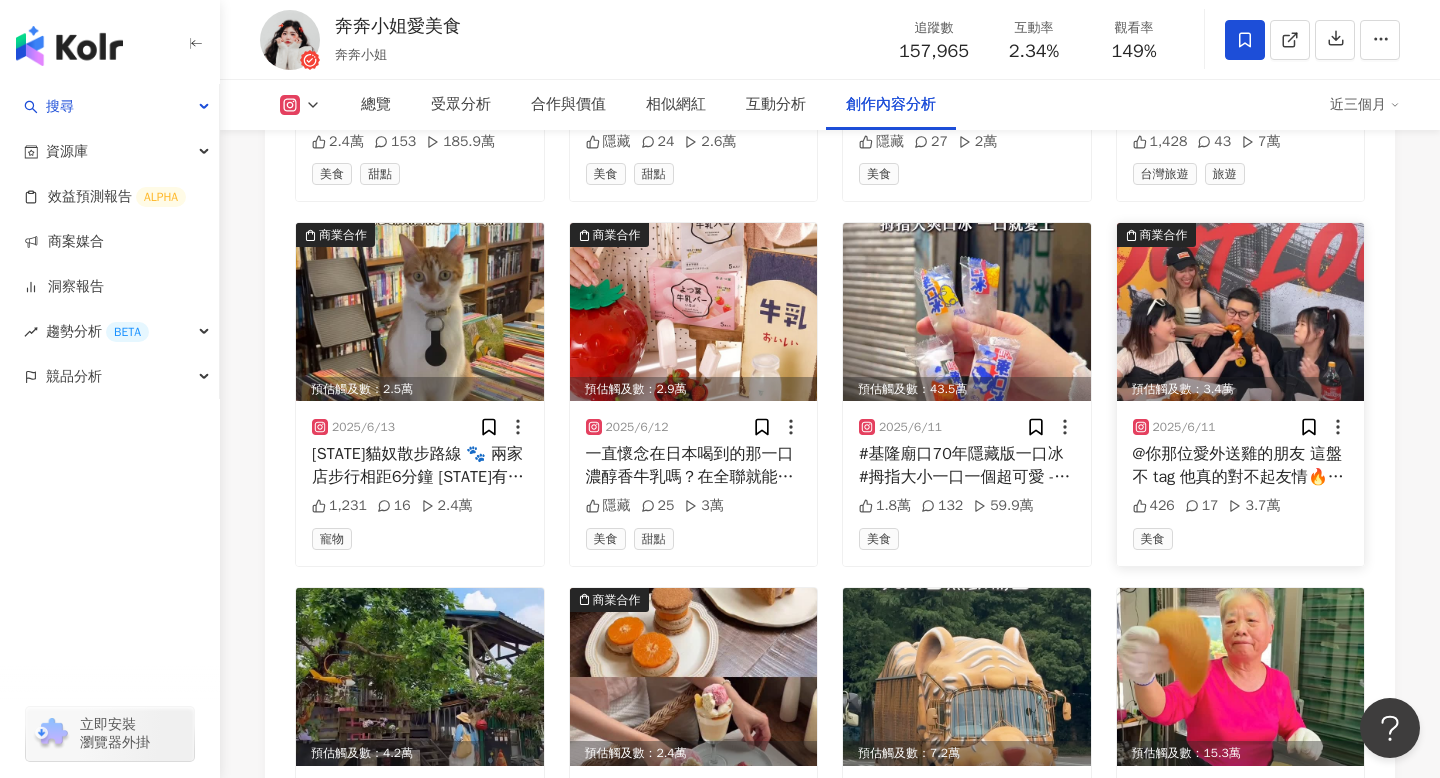 click on "@你那位愛外送雞的朋友
這盤不 tag 他真的對不起友情🔥🍗
下『BIG BOX』來了！
三大炸雞神盒，一次召喚聚餐魂：
🍗【韓聚派對餐】超適合開趴～一人一塊剛剛好！
🐔【滿韓全腿餐】整盒都是腿，腿控直接升天！
🍟【酥炸大拼盤】九宮格炸物宇宙，選擇障礙也能吃爽爽！
📦 午餐想開盲盒、下午茶辦公室開趴
野餐想拍照又想吃炸物
或是週末朋友來家裡看劇聊天
BIG BOX 一次 Hold 住所有場面 ✨
#Bonchon Chicken 本村韓式炸雞
📍線上訂餐這裡領👉 https://supr.link/YXbnM
🍗 外送直送你家！👇
北車店：https://supr.link/ch4Zo
重慶南店：https://supr.link/NT6hQ
微風南山店：https://supr.link/Akjq6
#本村韓式炸雞 #台北美食 #外送美食 #韓式炸雞 #炸雞 #台北炸雞 #台北車站 #taipeifood #台灣美食 #partytime" at bounding box center [1241, 465] 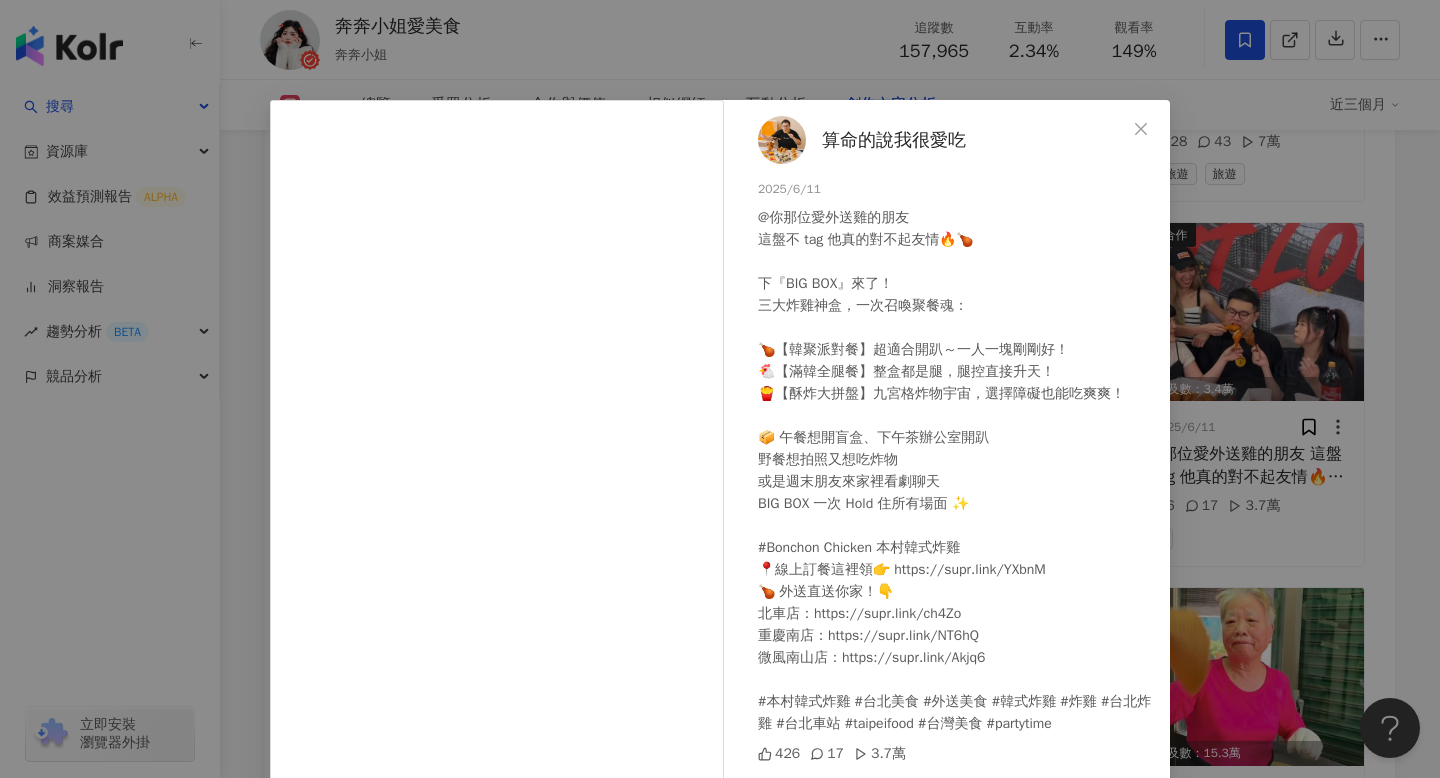 click on "算命的說我很愛吃 2025/6/11 @你那位愛外送雞的朋友
這盤不 tag 他真的對不起友情🔥🍗
下『BIG BOX』來了！
三大炸雞神盒，一次召喚聚餐魂：
🍗【韓聚派對餐】超適合開趴～一人一塊剛剛好！
🐔【滿韓全腿餐】整盒都是腿，腿控直接升天！
🍟【酥炸大拼盤】九宮格炸物宇宙，選擇障礙也能吃爽爽！
📦 午餐想開盲盒、下午茶辦公室開趴
野餐想拍照又想吃炸物
或是週末朋友來家裡看劇聊天
BIG BOX 一次 Hold 住所有場面 ✨
#Bonchon Chicken 本村韓式炸雞
📍線上訂餐這裡領👉 https://supr.link/YXbnM
🍗 外送直送你家！👇
北車店：https://supr.link/ch4Zo
重慶南店：https://supr.link/NT6hQ
微風南山店：https://supr.link/Akjq6
#本村韓式炸雞 #台北美食 #外送美食 #韓式炸雞 #炸雞 #台北炸雞 #台北車站 #taipeifood #台灣美食 #partytime 426 17 3.7萬 查看原始貼文" at bounding box center (720, 389) 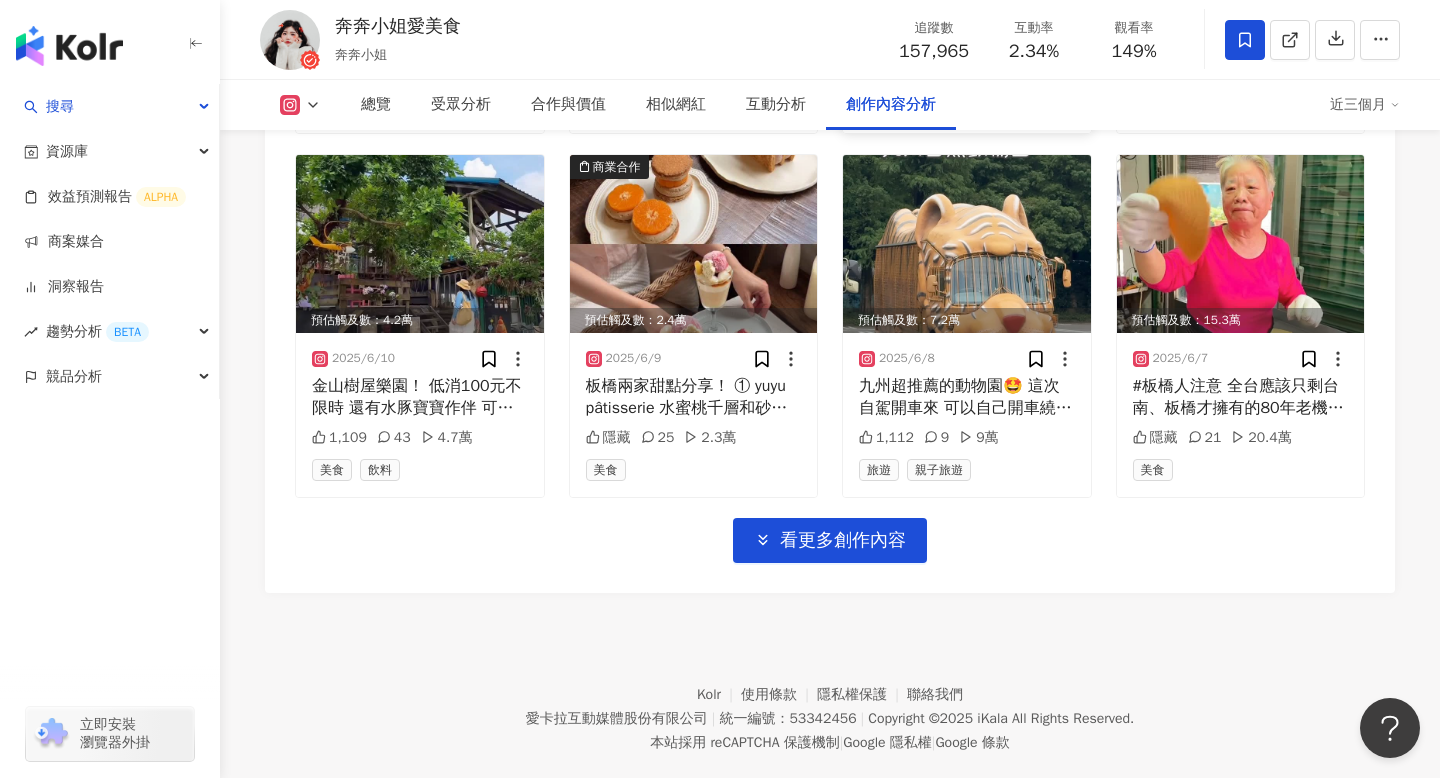 scroll, scrollTop: 9169, scrollLeft: 0, axis: vertical 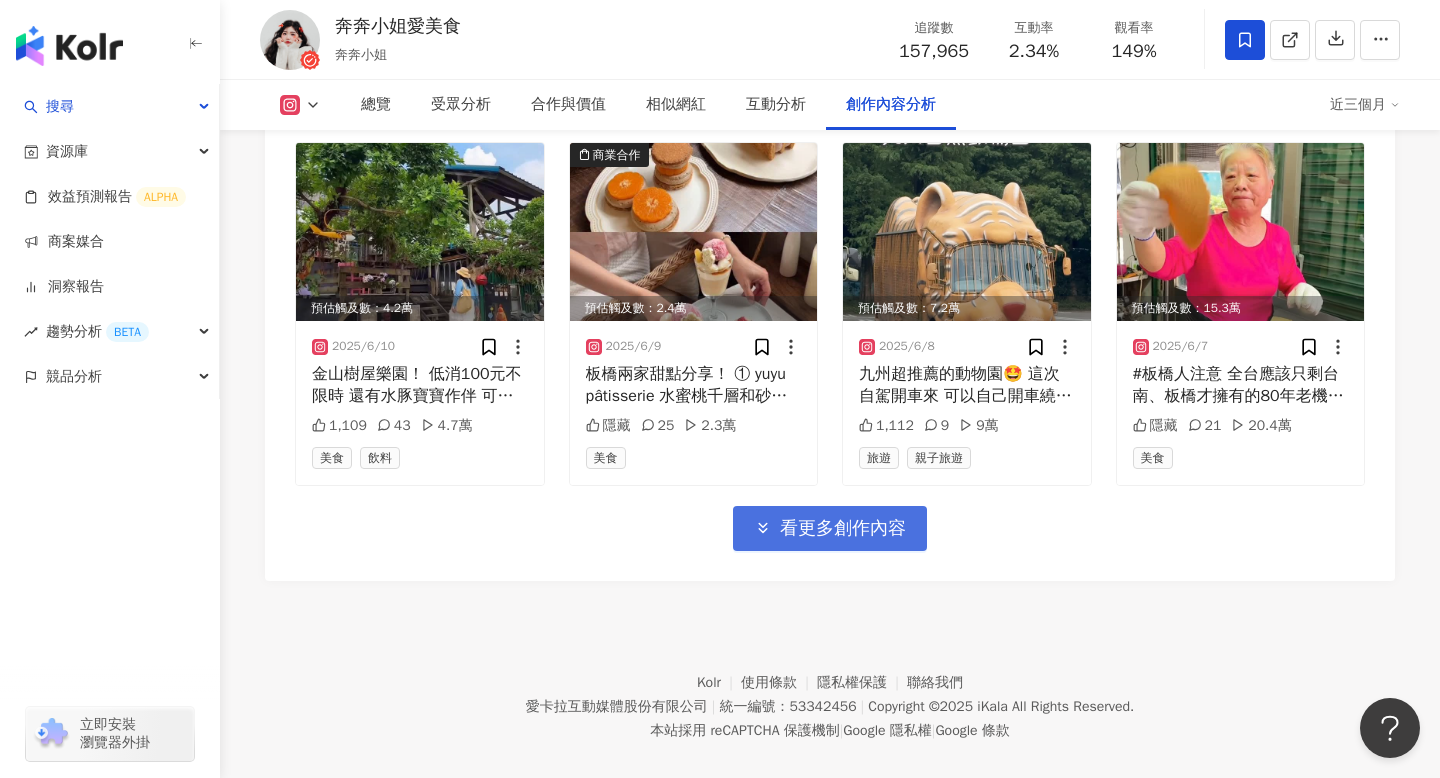 click on "看更多創作內容" at bounding box center (843, 529) 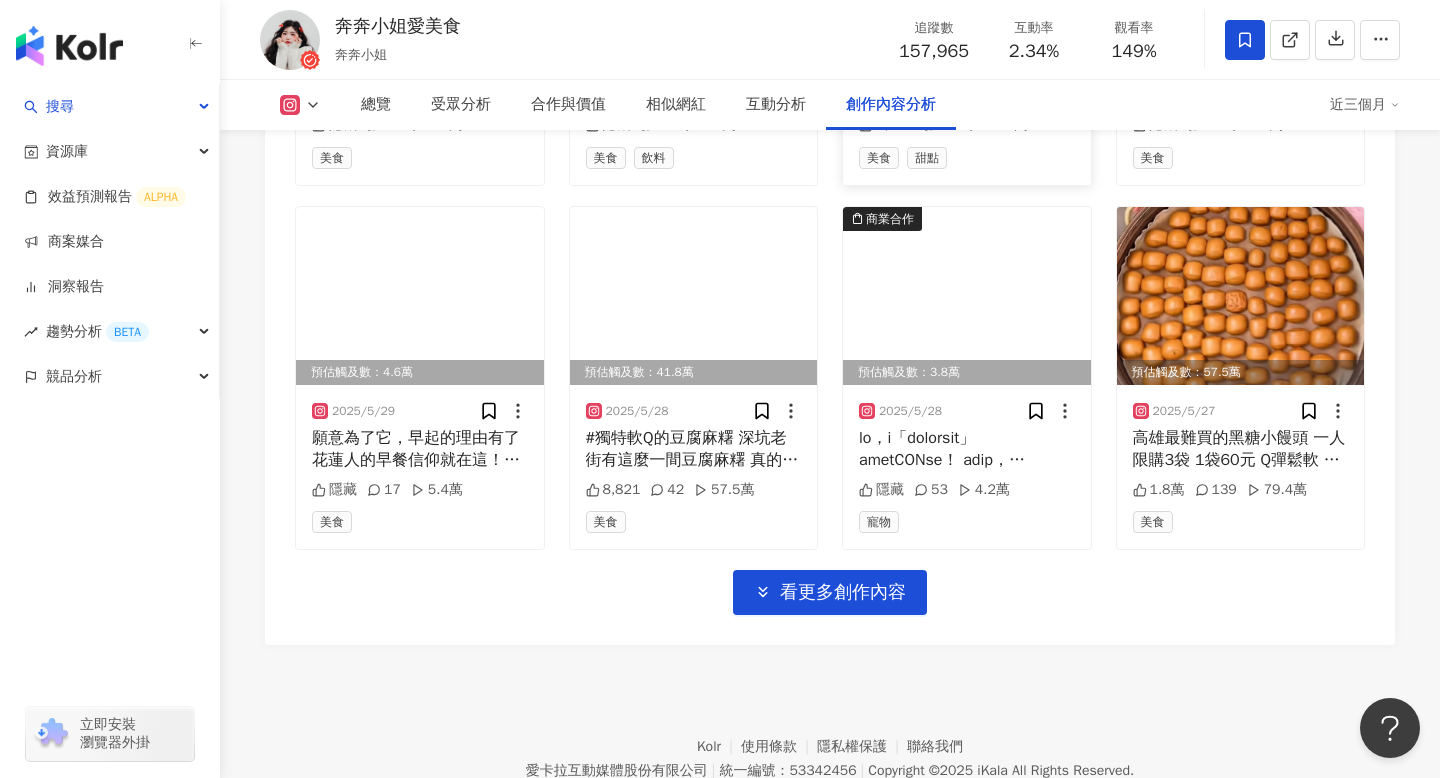 scroll, scrollTop: 10199, scrollLeft: 0, axis: vertical 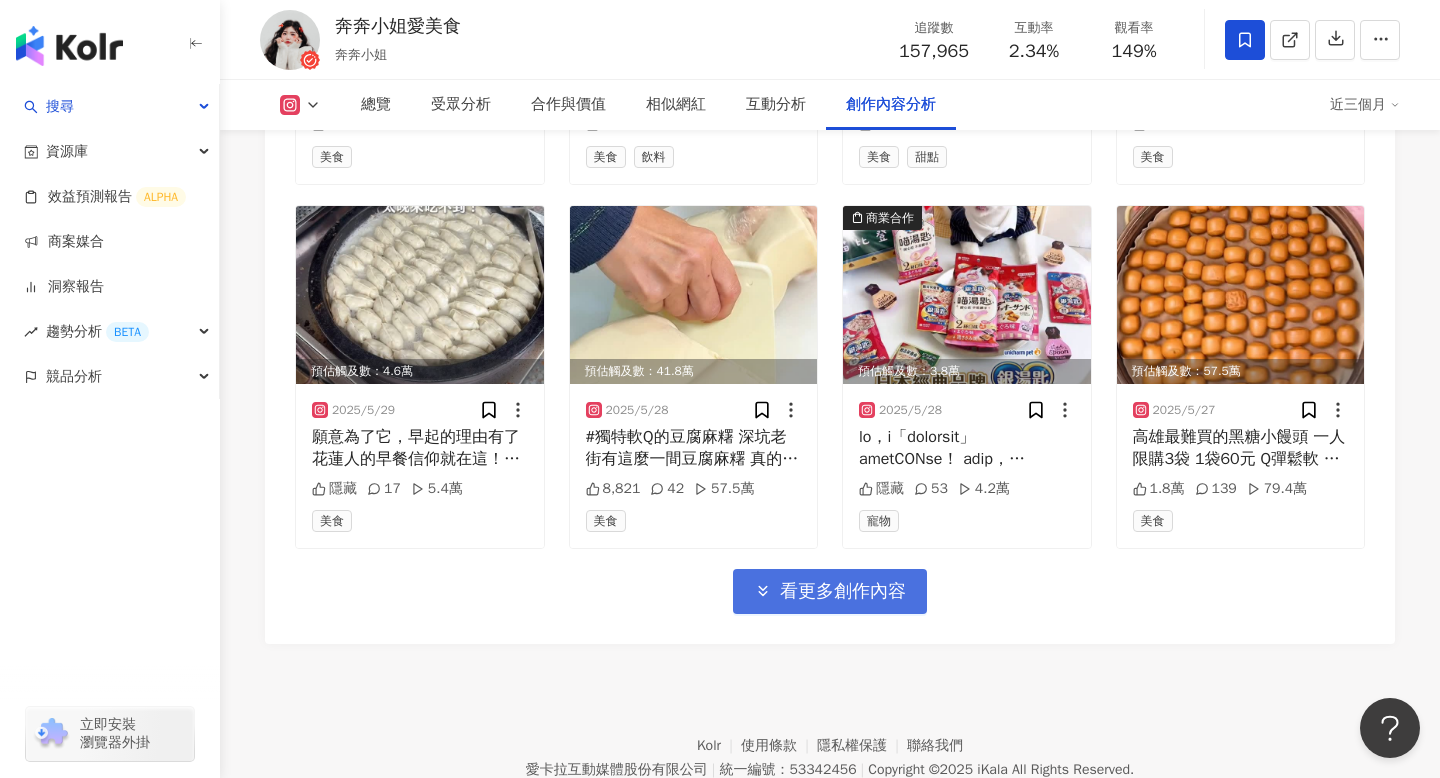 click on "看更多創作內容" at bounding box center (830, 591) 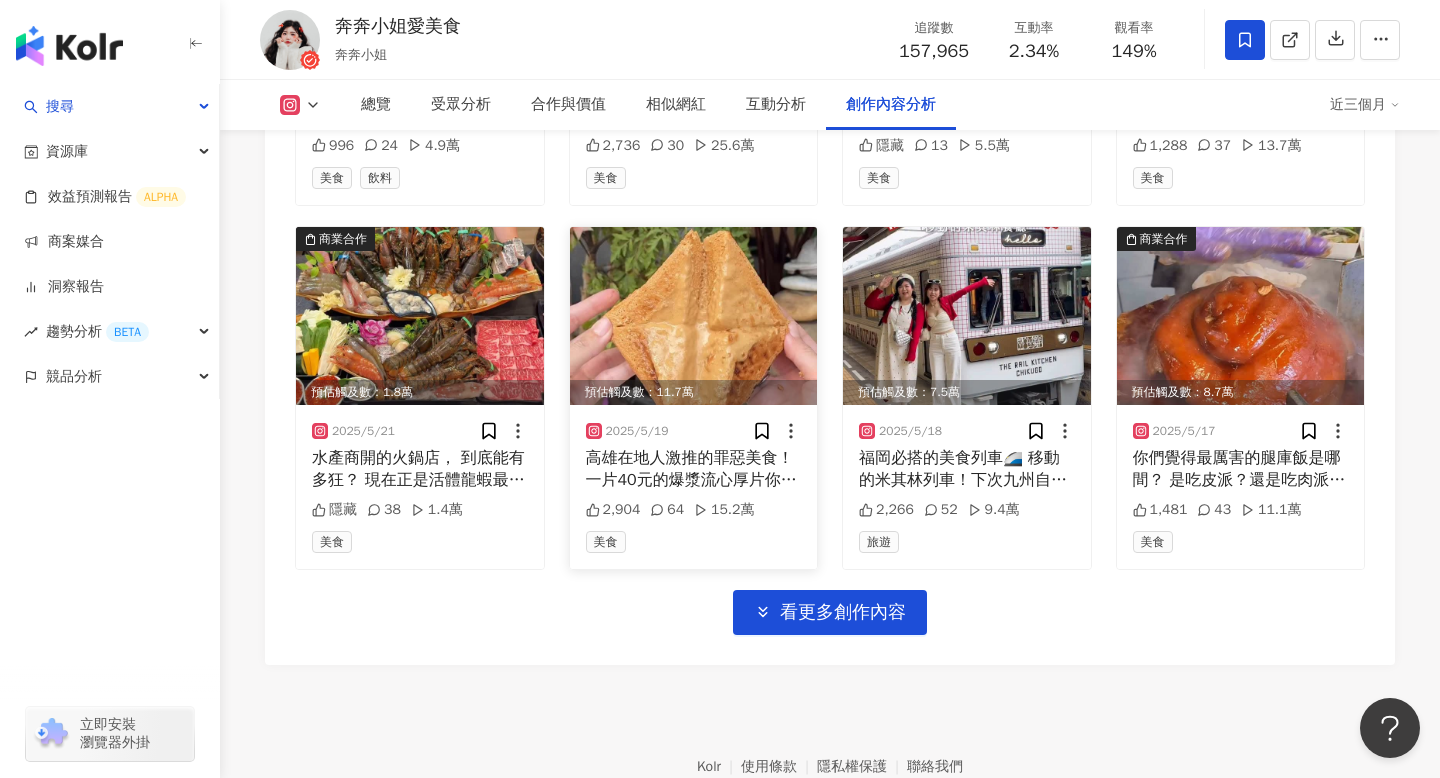 scroll, scrollTop: 11273, scrollLeft: 0, axis: vertical 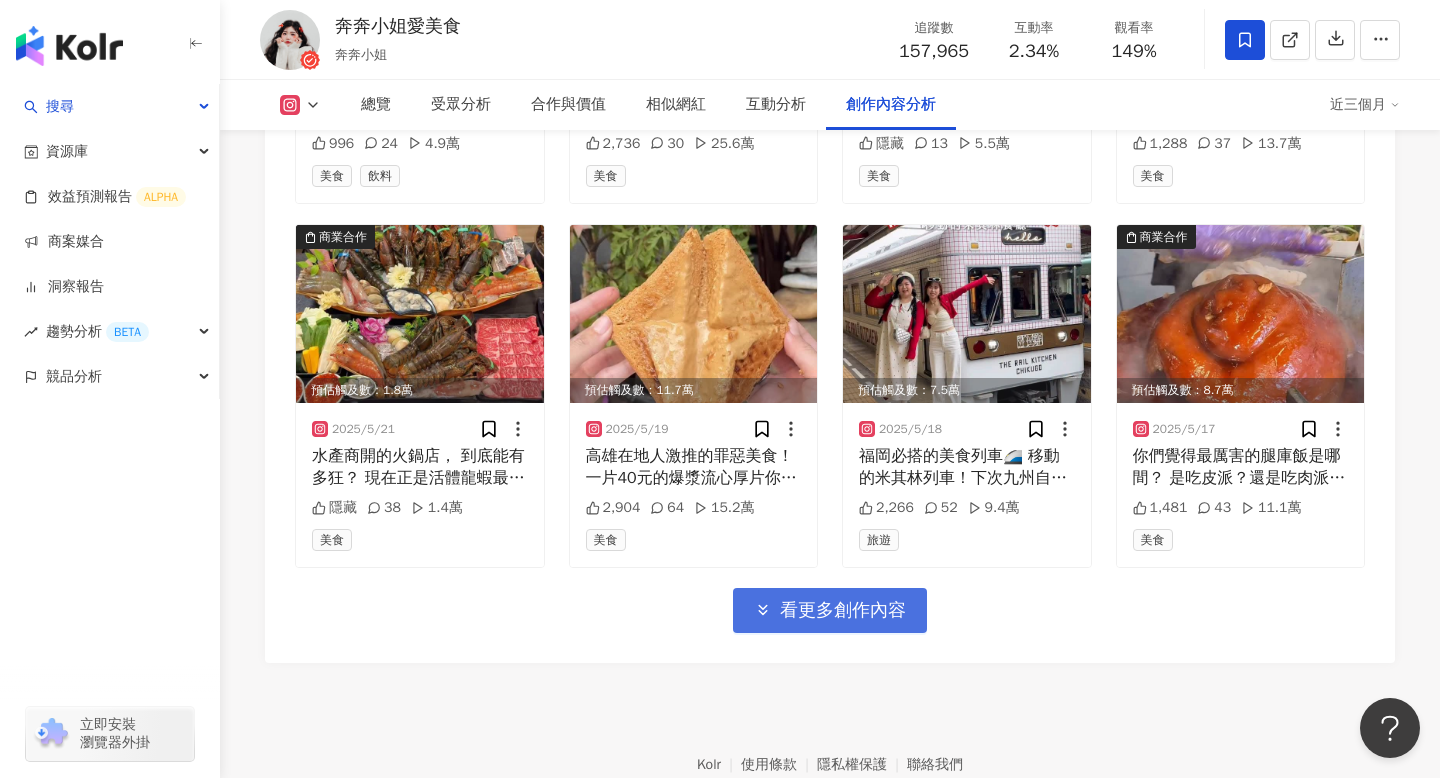 click on "看更多創作內容" at bounding box center [830, 610] 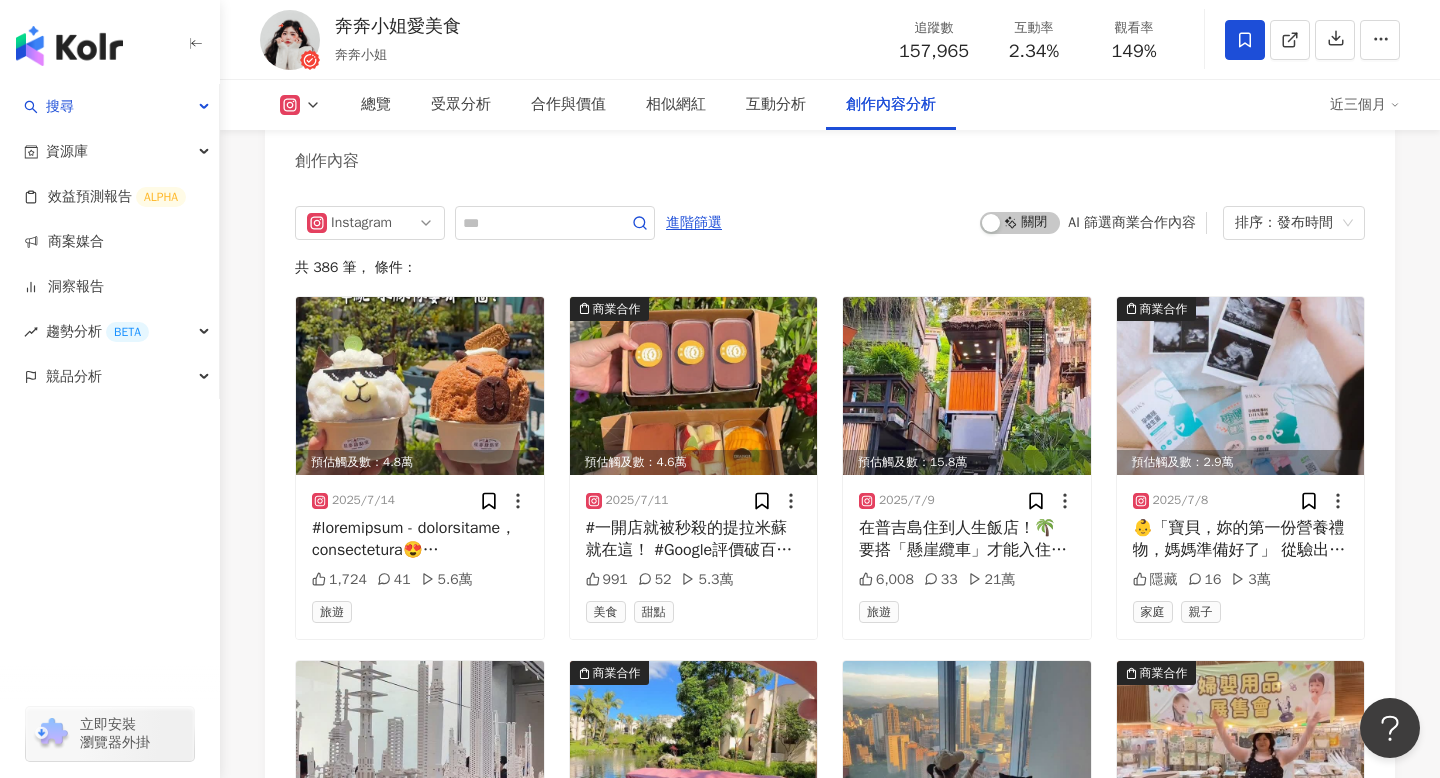scroll, scrollTop: 6114, scrollLeft: 0, axis: vertical 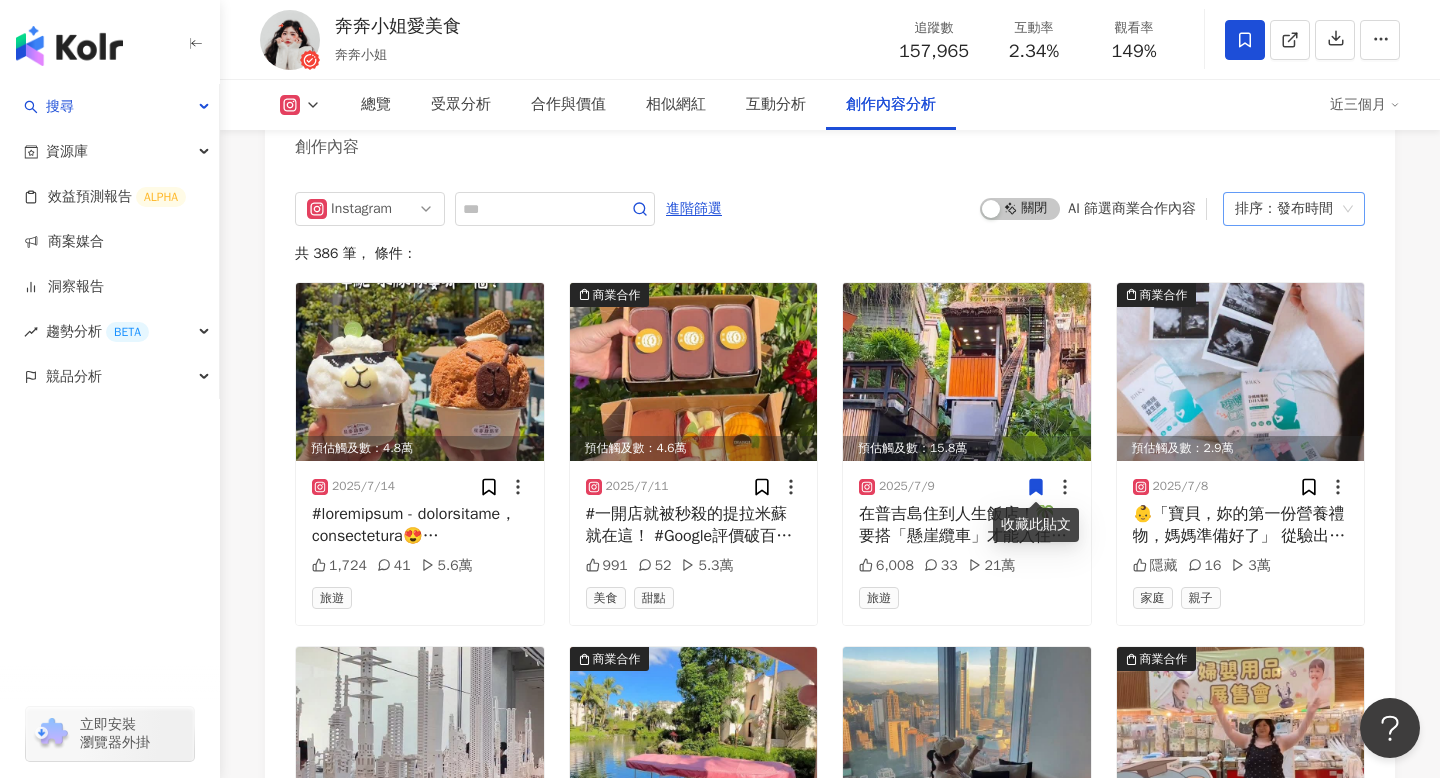 click on "排序：發布時間" at bounding box center [1285, 209] 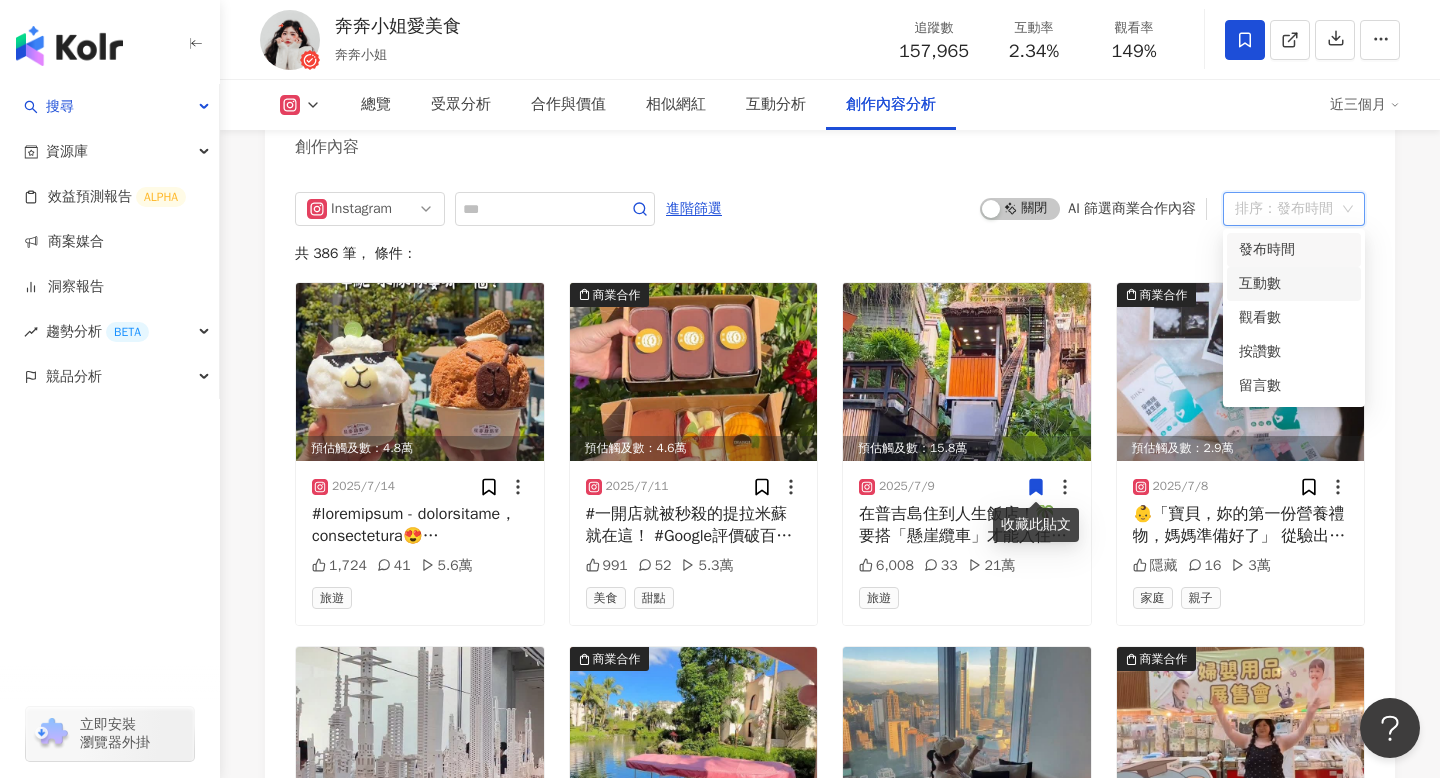 click on "互動數" at bounding box center [1294, 284] 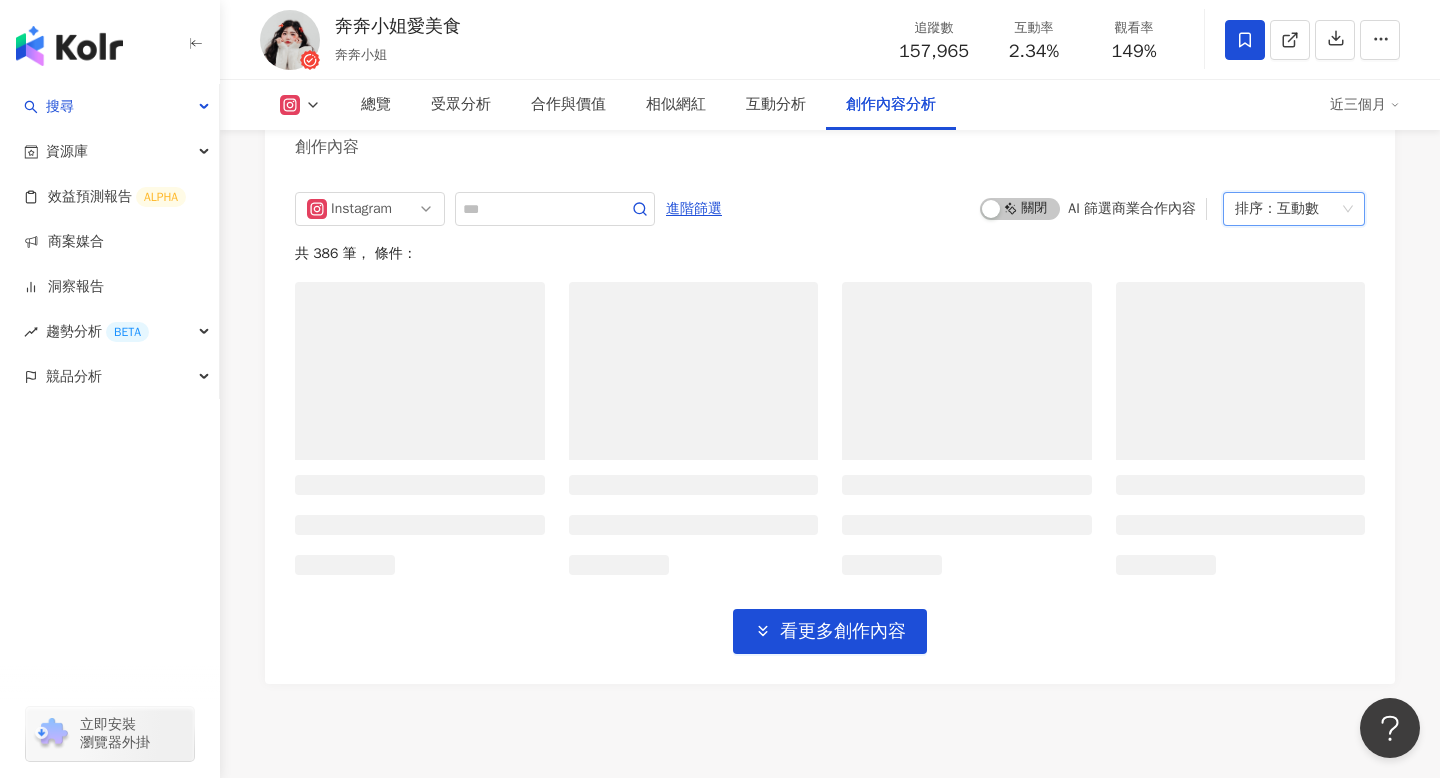 scroll, scrollTop: 6090, scrollLeft: 0, axis: vertical 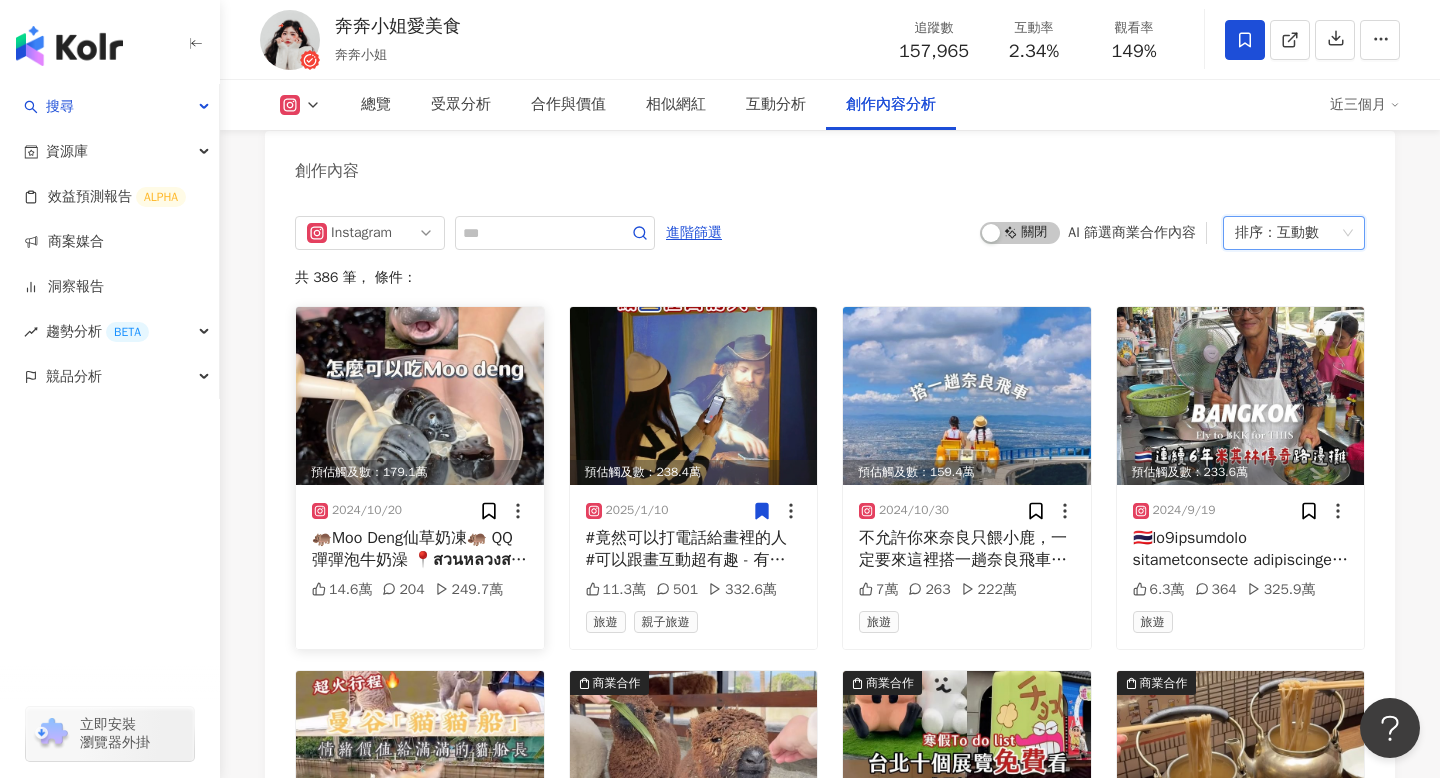 click on "🦛Moo Deng仙草奶凍🦛
QQ彈彈泡牛奶澡
📍สวนหลวงสแควร์ （靠近朱拉隆功商圈）
02 214 5235
https://g.co/kgs/Pn8rxab
#moodeng #泰國頂流 #彈跳豬 #河馬寶寶 #hippo #pygmyhippo #cuteanimals #animals #cute  @khamoo.andthegang
#หมูเด้ง #ฮิปโปโปเตมัส #ฮิปโปแคระ
#hippopotamus #pygmyhippo #สวนสัตว์เปิดเขาเขียว#thailand #yummy #foodstagram #foodporn #foodblogger #foodshare #foodvideo #foodstagram#instagood #instagram #food #foodporn#yummy #foodstagram #foodporn #foodblogger #foodshare #foodvideo #instagood #instalike #instagram #奔奔玩泰國" at bounding box center (420, 549) 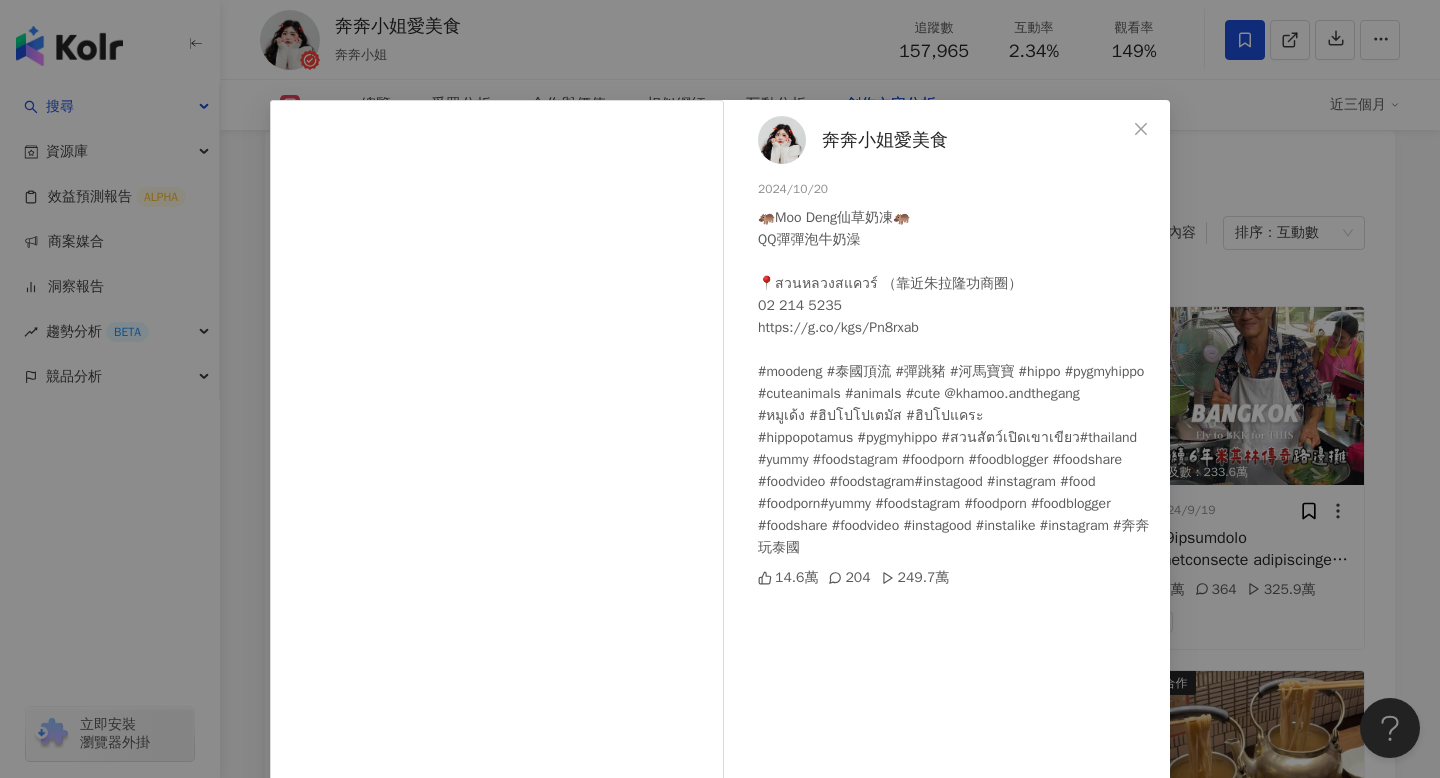 click on "奔奔小姐愛美食 2024/10/20 🦛Moo Deng仙草奶凍🦛
QQ彈彈泡牛奶澡
📍สวนหลวงสแควร์ （靠近朱拉隆功商圈）
02 214 5235
https://g.co/kgs/Pn8rxab
#moodeng #泰國頂流 #彈跳豬 #河馬寶寶 #hippo #pygmyhippo #cuteanimals #animals #cute  @khamoo.andthegang
#หมูเด้ง #ฮิปโปโปเตมัส #ฮิปโปแคระ
#hippopotamus #pygmyhippo #สวนสัตว์เปิดเขาเขียว#thailand #yummy #foodstagram #foodporn #foodblogger #foodshare #foodvideo #foodstagram#instagood #instagram #food #foodporn#yummy #foodstagram #foodporn #foodblogger #foodshare #foodvideo #instagood #instalike #instagram #奔奔玩泰國 14.6萬 204 249.7萬 查看原始貼文" at bounding box center [720, 389] 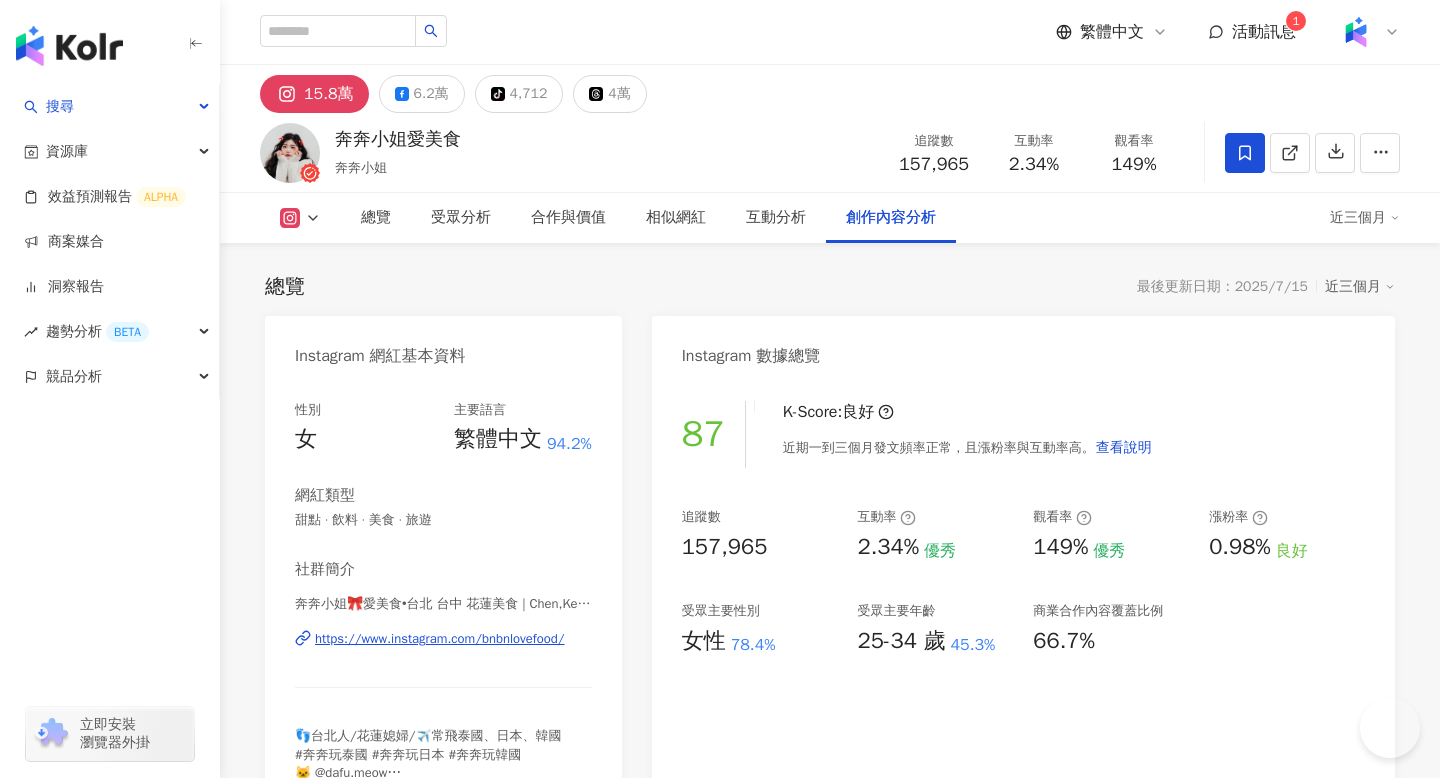 scroll, scrollTop: 6090, scrollLeft: 0, axis: vertical 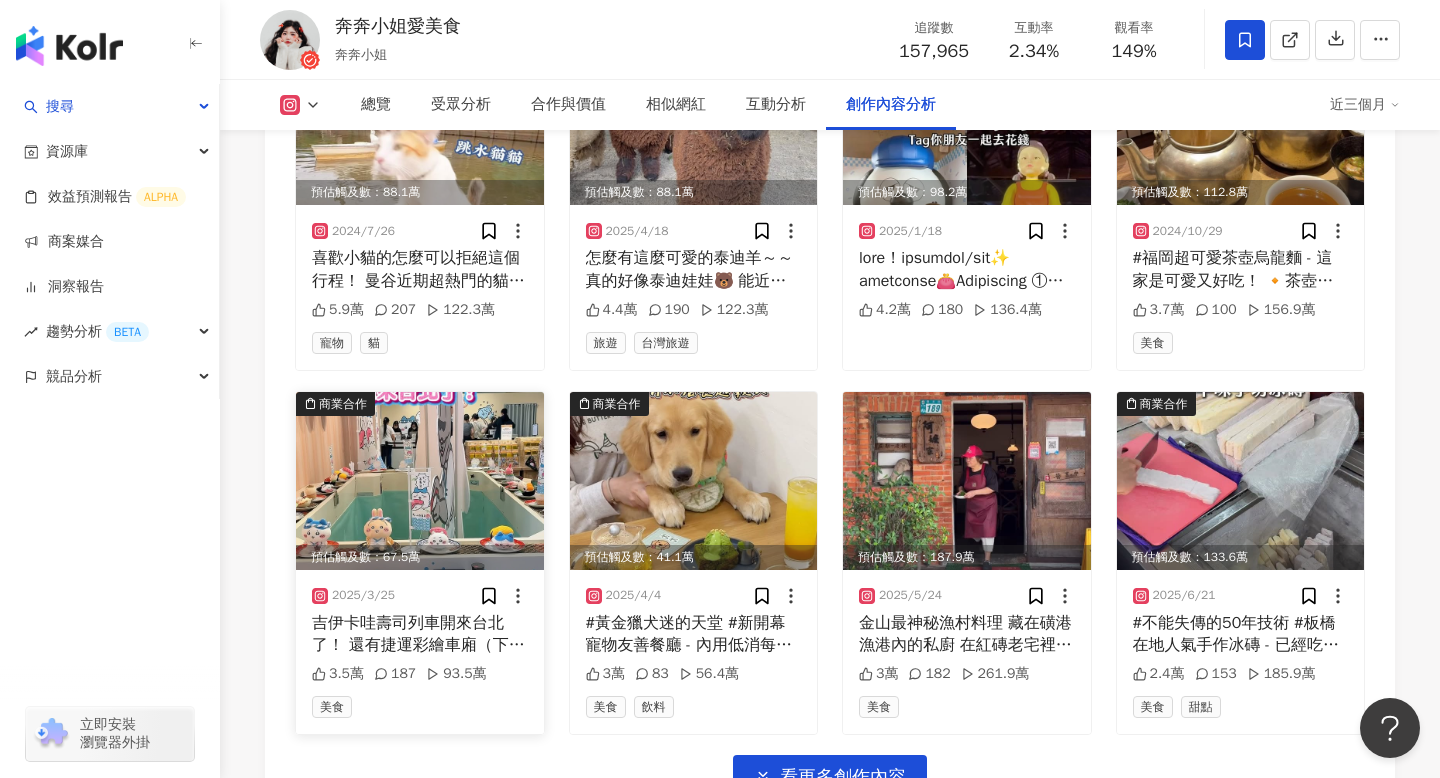 click on "吉伊卡哇壽司列車開來台北了！
還有捷運彩繪車廂（下載APP就可以找到列車）
🍣吉伊卡哇壽司快閃店
地點：華山中2館
時間：～6/15止
進場方法：目前不需要抽整理券，可以直接排隊進場
價格：壽司S娃750/吊飾600
（不便宜的台灣官方價，如果近期有要去日本可以忍忍）
活動：壽司系列滿1500就送筷子筆
🚇吉伊卡哇彩繪列車
板南線捷運出沒，可下載「台北捷運go!」，
搜尋141/142車組，就可以看列車現在所在位置了！
#吉伊卡哇 #chiikawa #快閃店 #小八 #兔兔 #烏薩奇 #537 #華山 #華山文創園區 #華山快閃店" at bounding box center (420, 634) 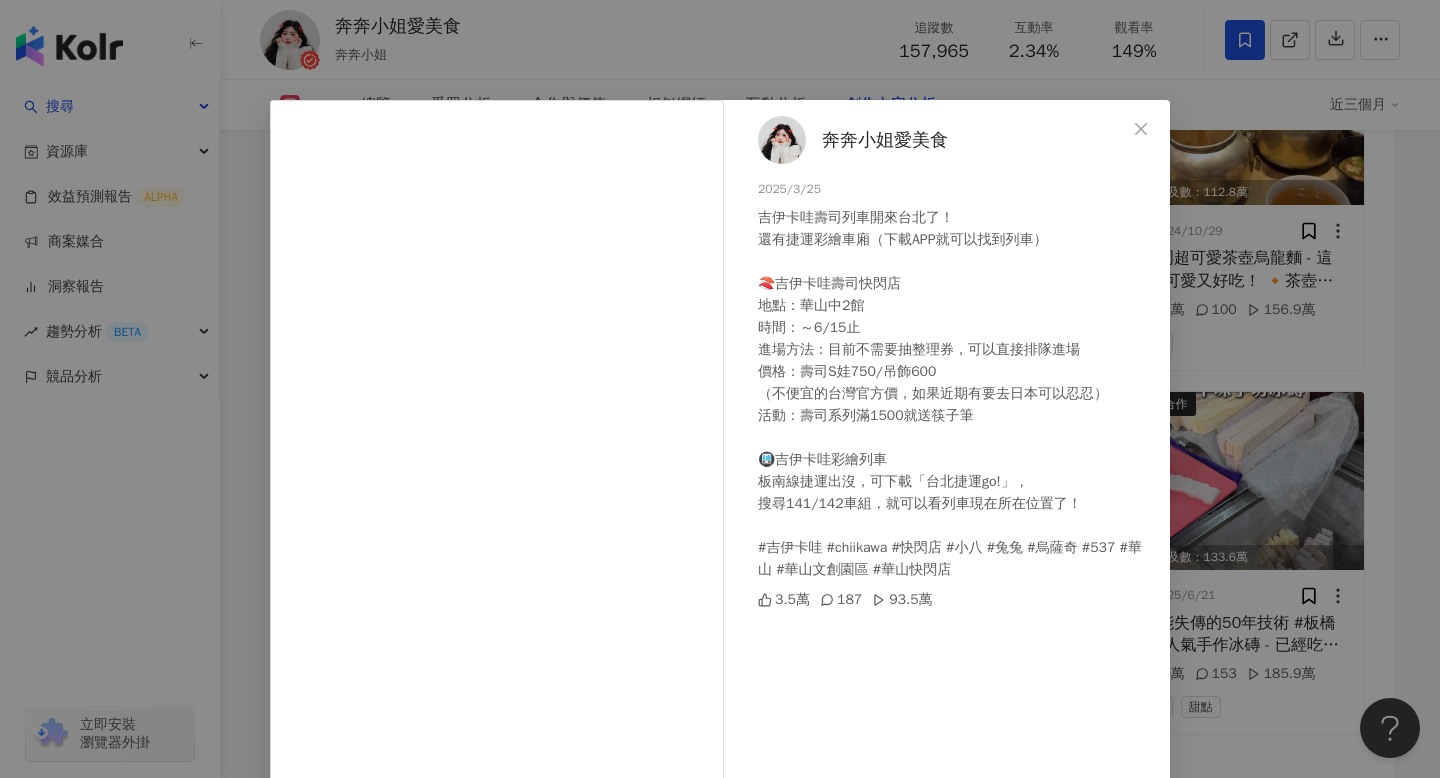 click on "奔奔小姐愛美食 2025/3/25 吉伊卡哇壽司列車開來台北了！
還有捷運彩繪車廂（下載APP就可以找到列車）
🍣吉伊卡哇壽司快閃店
地點：華山中2館
時間：～6/15止
進場方法：目前不需要抽整理券，可以直接排隊進場
價格：壽司S娃750/吊飾600
（不便宜的台灣官方價，如果近期有要去日本可以忍忍）
活動：壽司系列滿1500就送筷子筆
🚇吉伊卡哇彩繪列車
板南線捷運出沒，可下載「台北捷運go!」，
搜尋141/142車組，就可以看列車現在所在位置了！
#吉伊卡哇 #chiikawa #快閃店 #小八 #兔兔 #烏薩奇 #537 #華山 #華山文創園區 #華山快閃店 3.5萬 187 93.5萬 查看原始貼文" at bounding box center [720, 389] 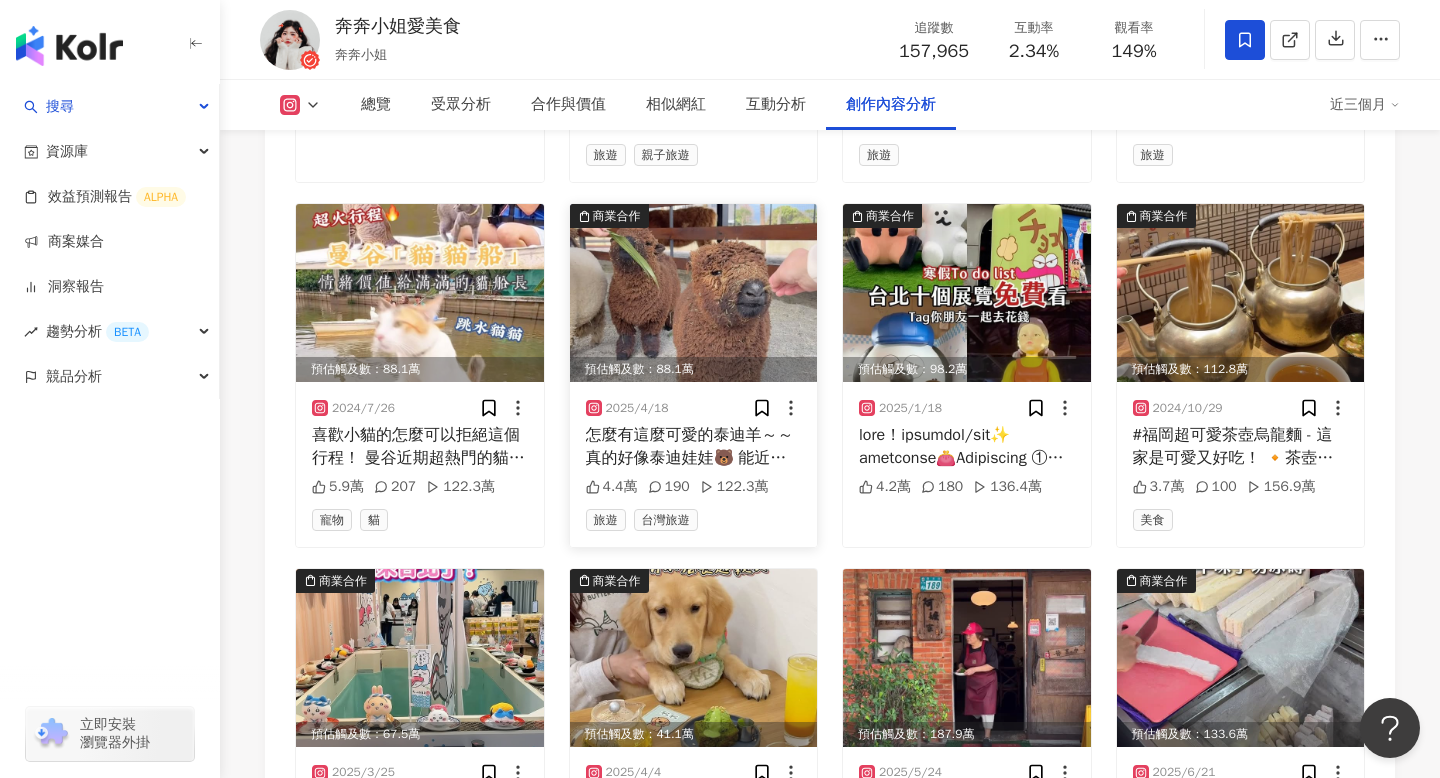scroll, scrollTop: 7007, scrollLeft: 0, axis: vertical 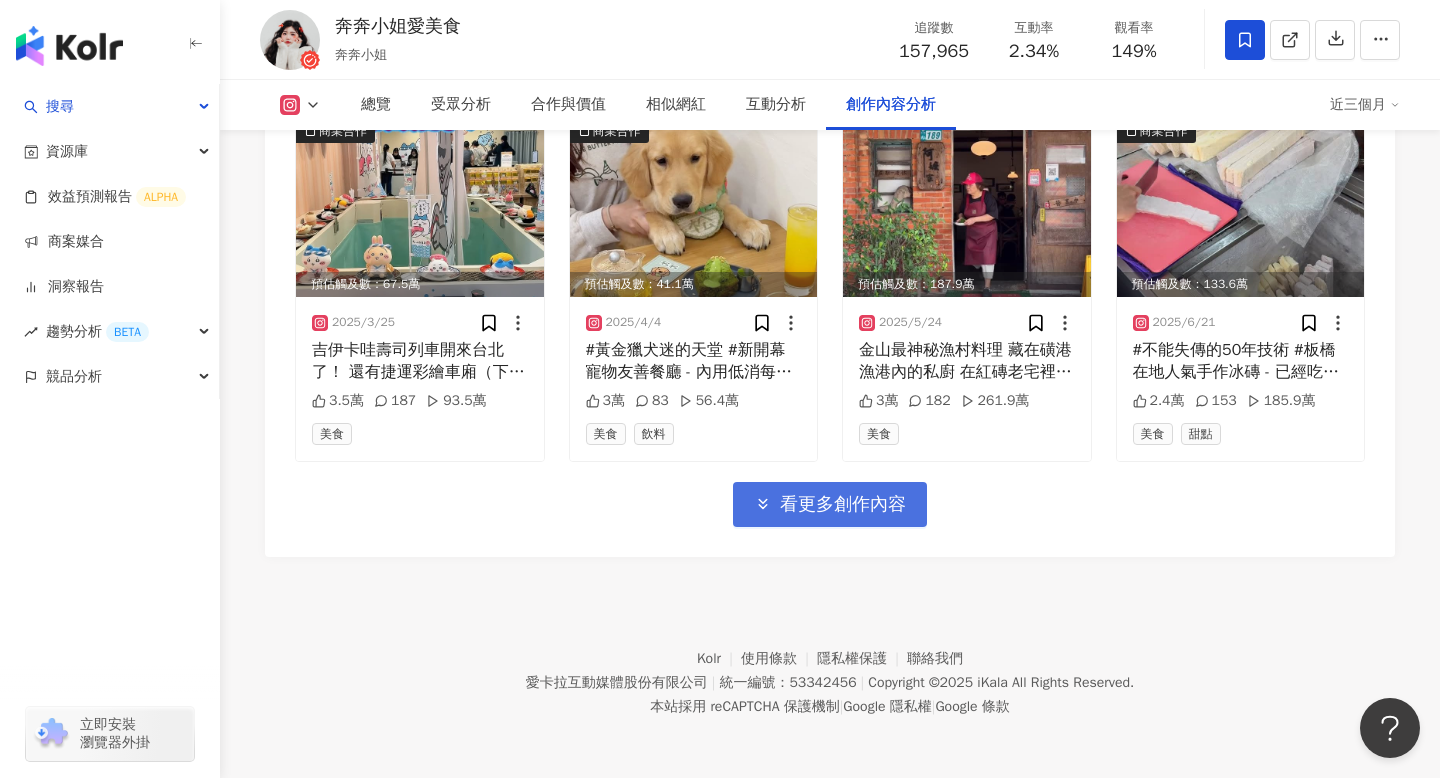 click on "看更多創作內容" at bounding box center (830, 504) 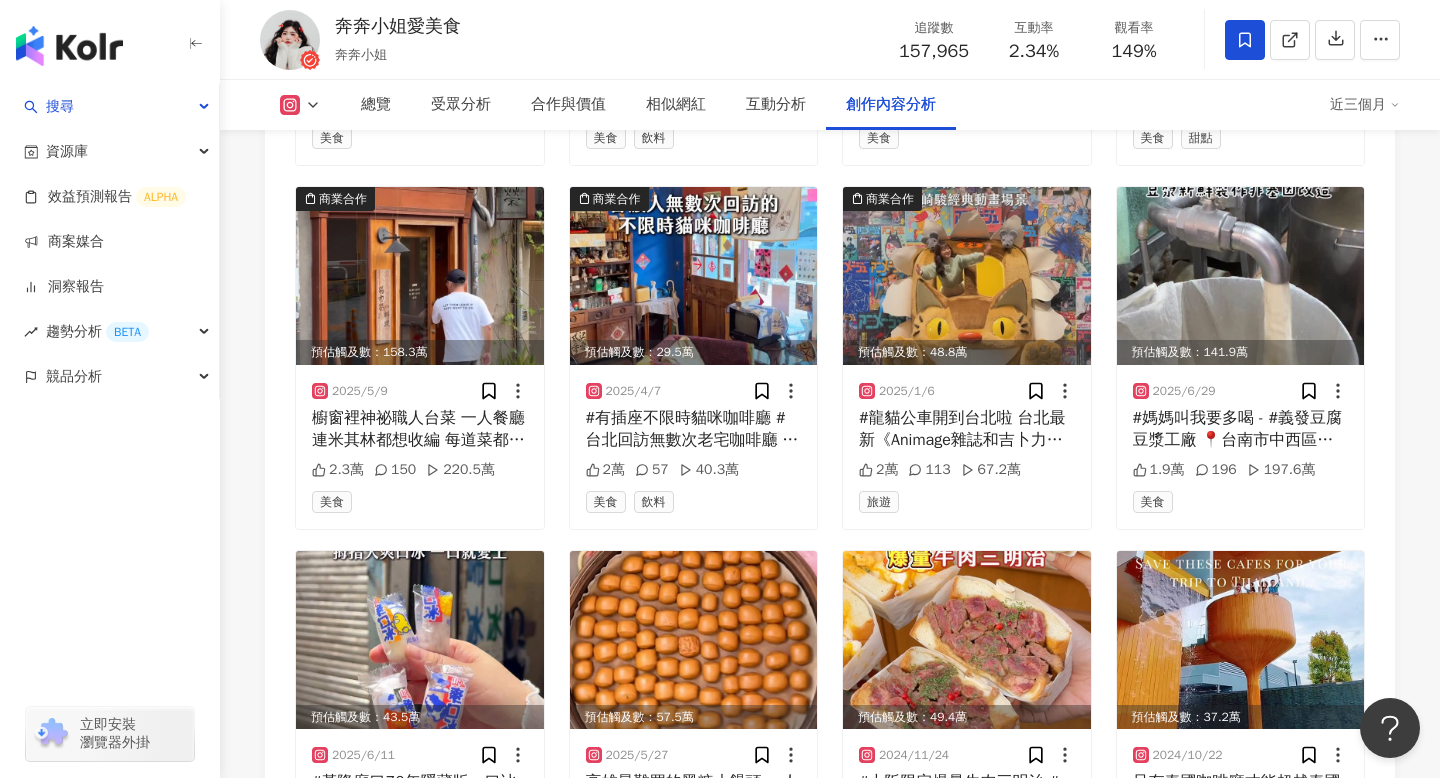 scroll, scrollTop: 7321, scrollLeft: 0, axis: vertical 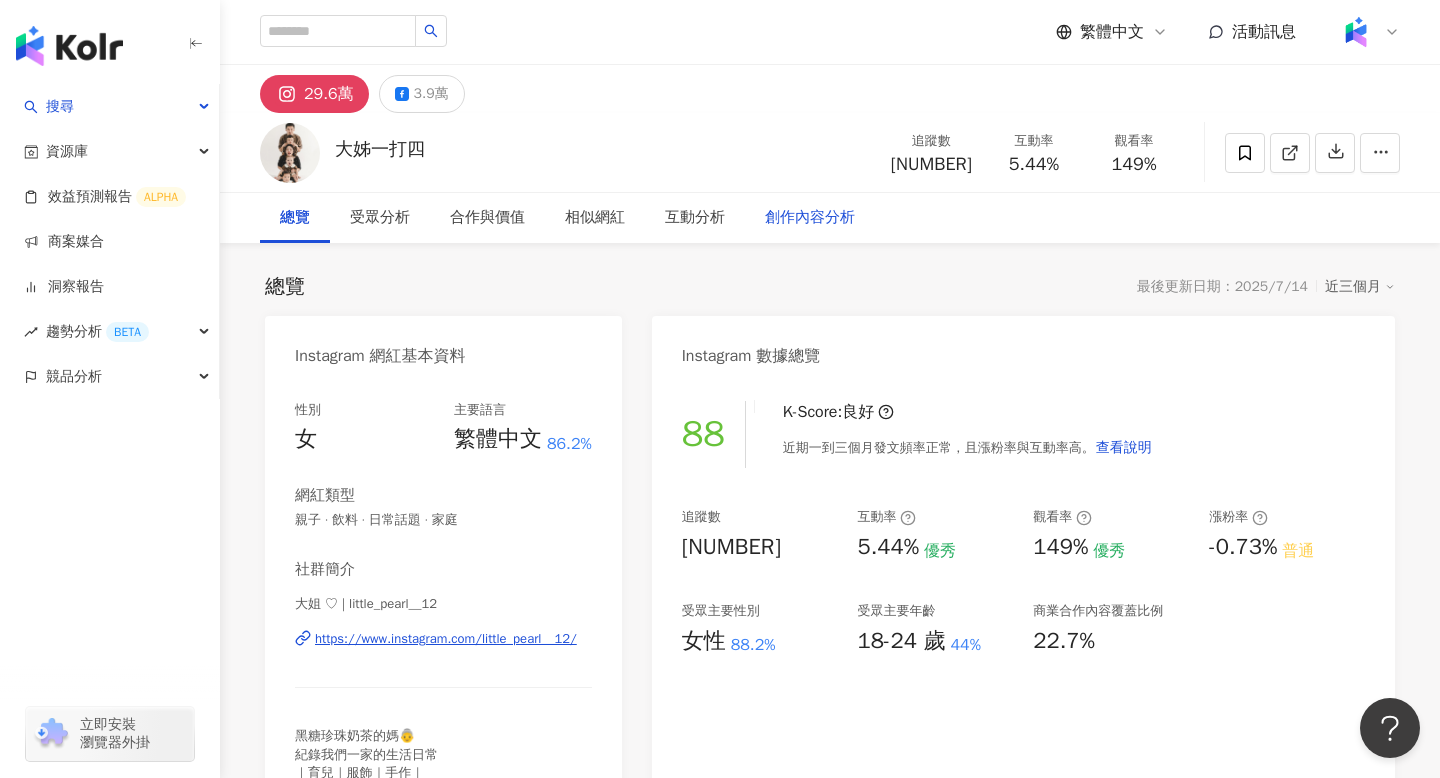 click on "創作內容分析" at bounding box center (810, 218) 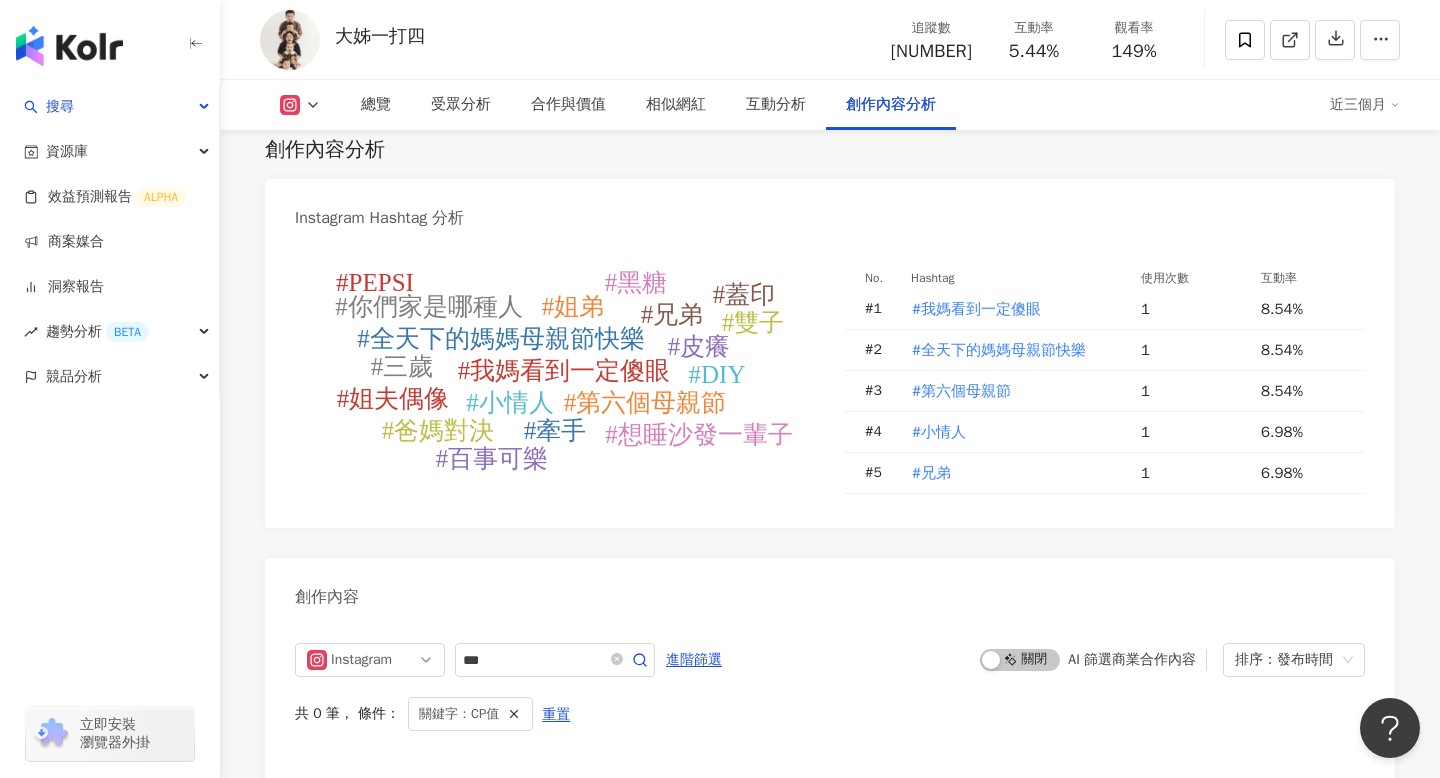 scroll, scrollTop: 6008, scrollLeft: 0, axis: vertical 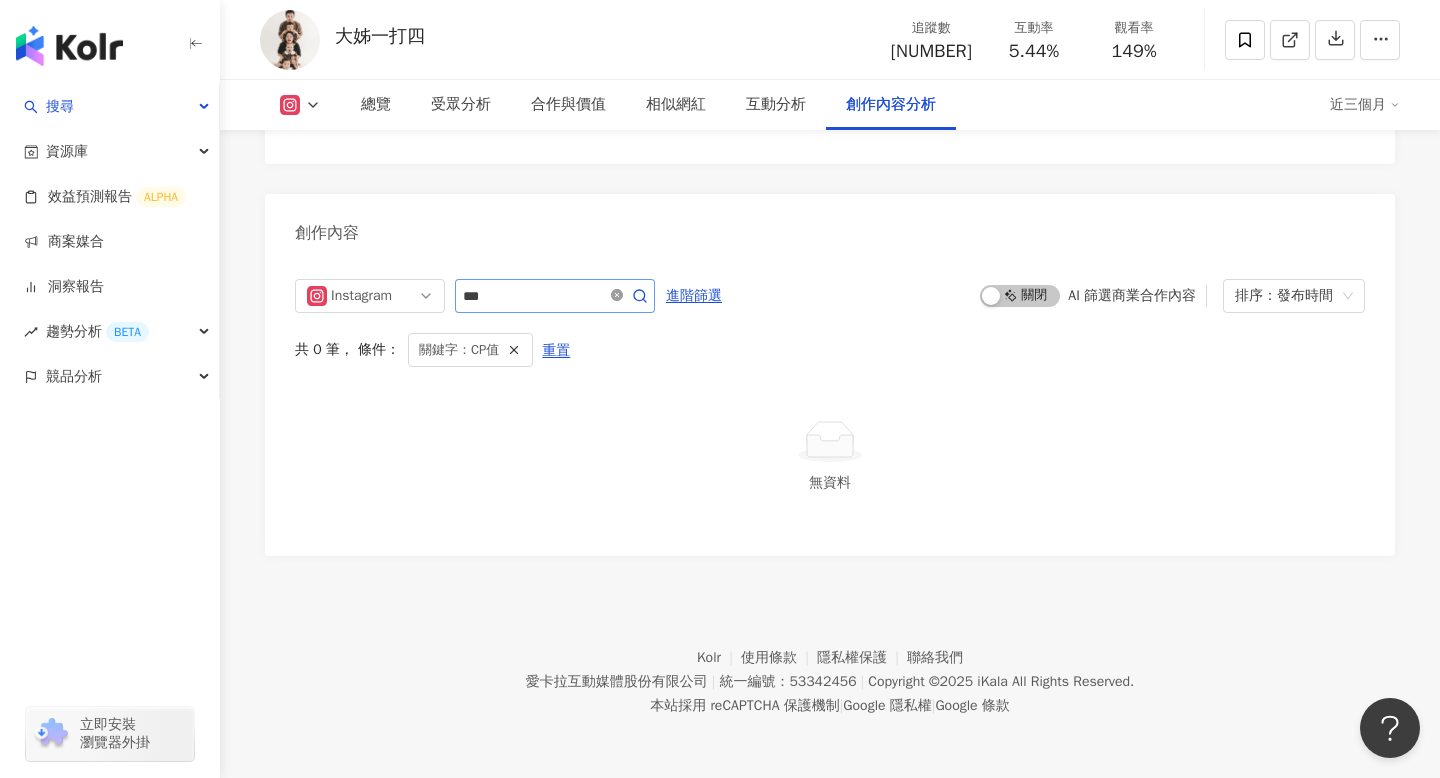 click 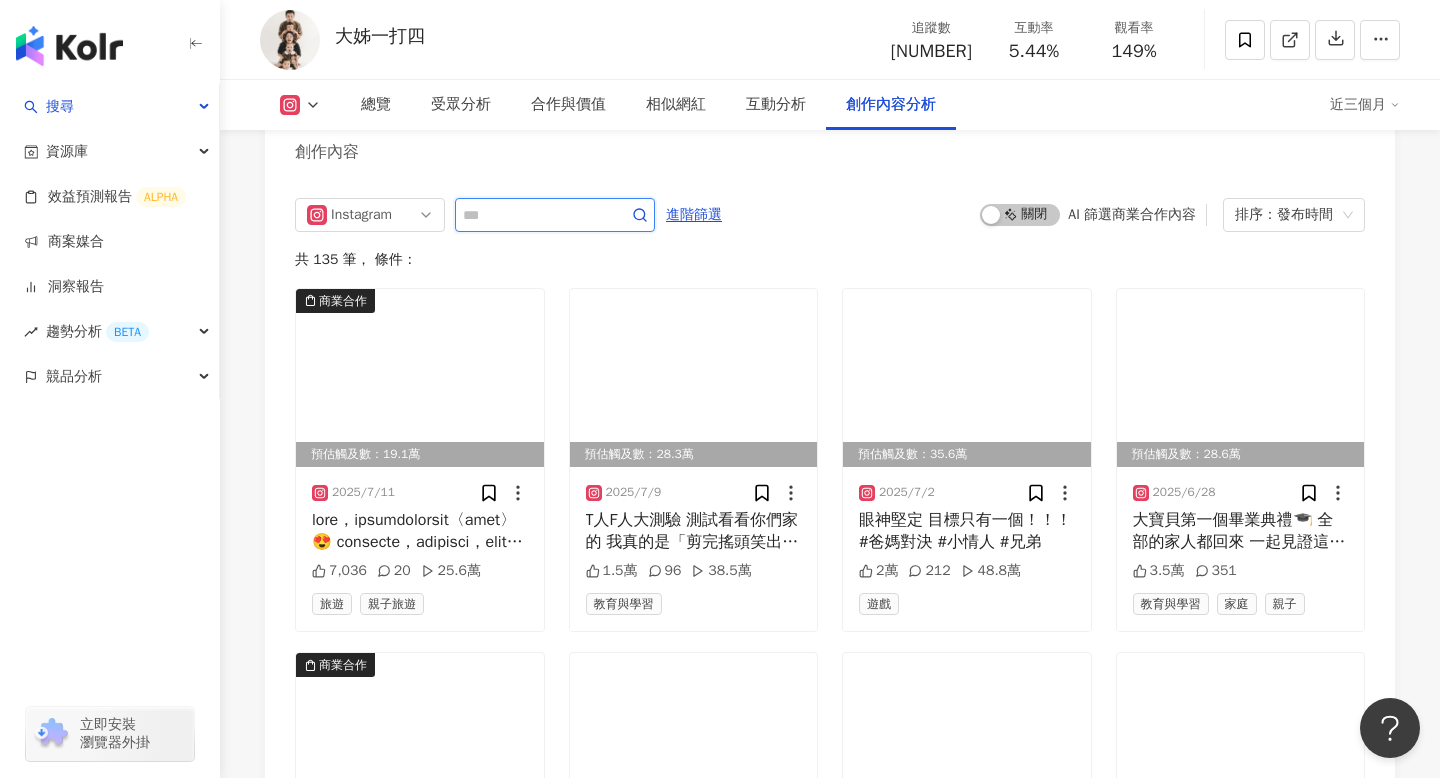 scroll, scrollTop: 6068, scrollLeft: 0, axis: vertical 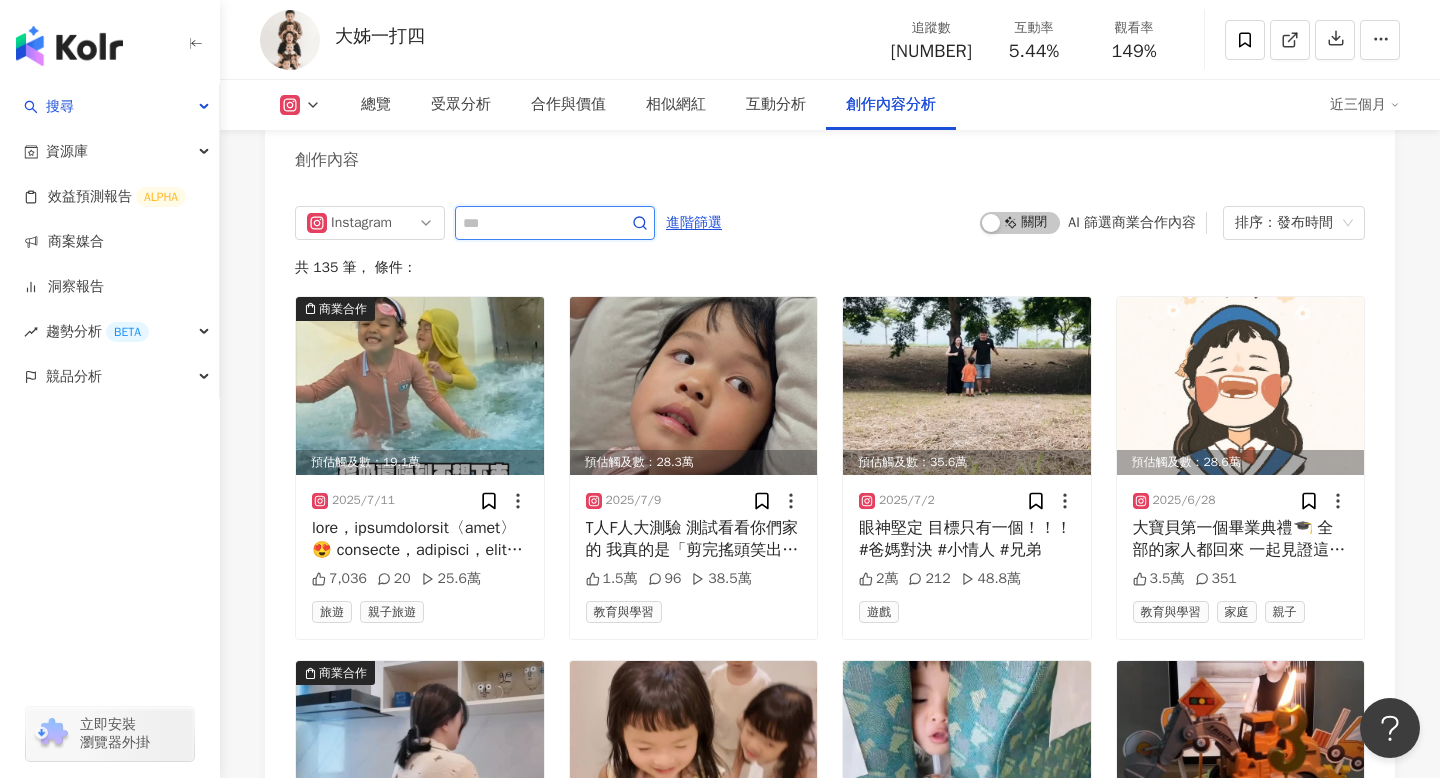 click at bounding box center [533, 223] 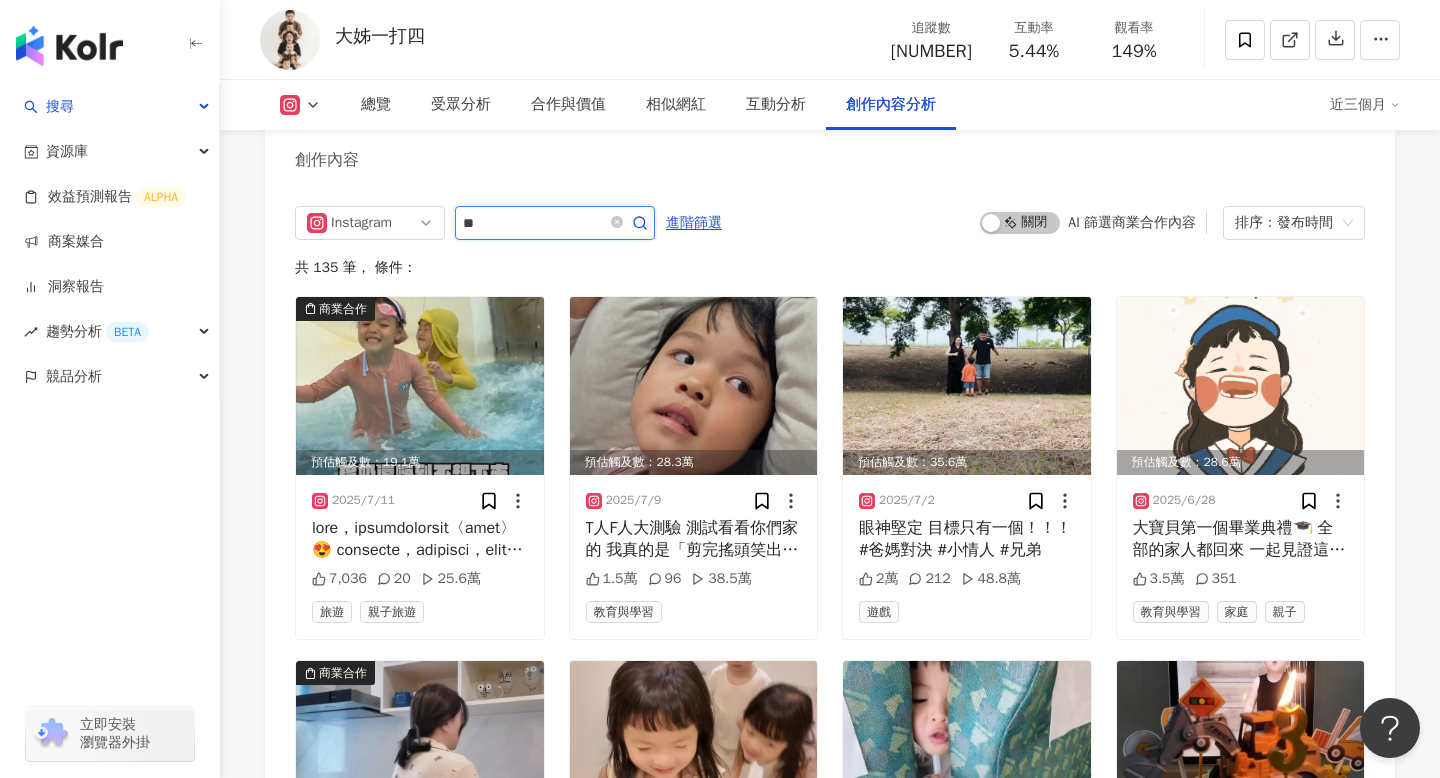 type on "*" 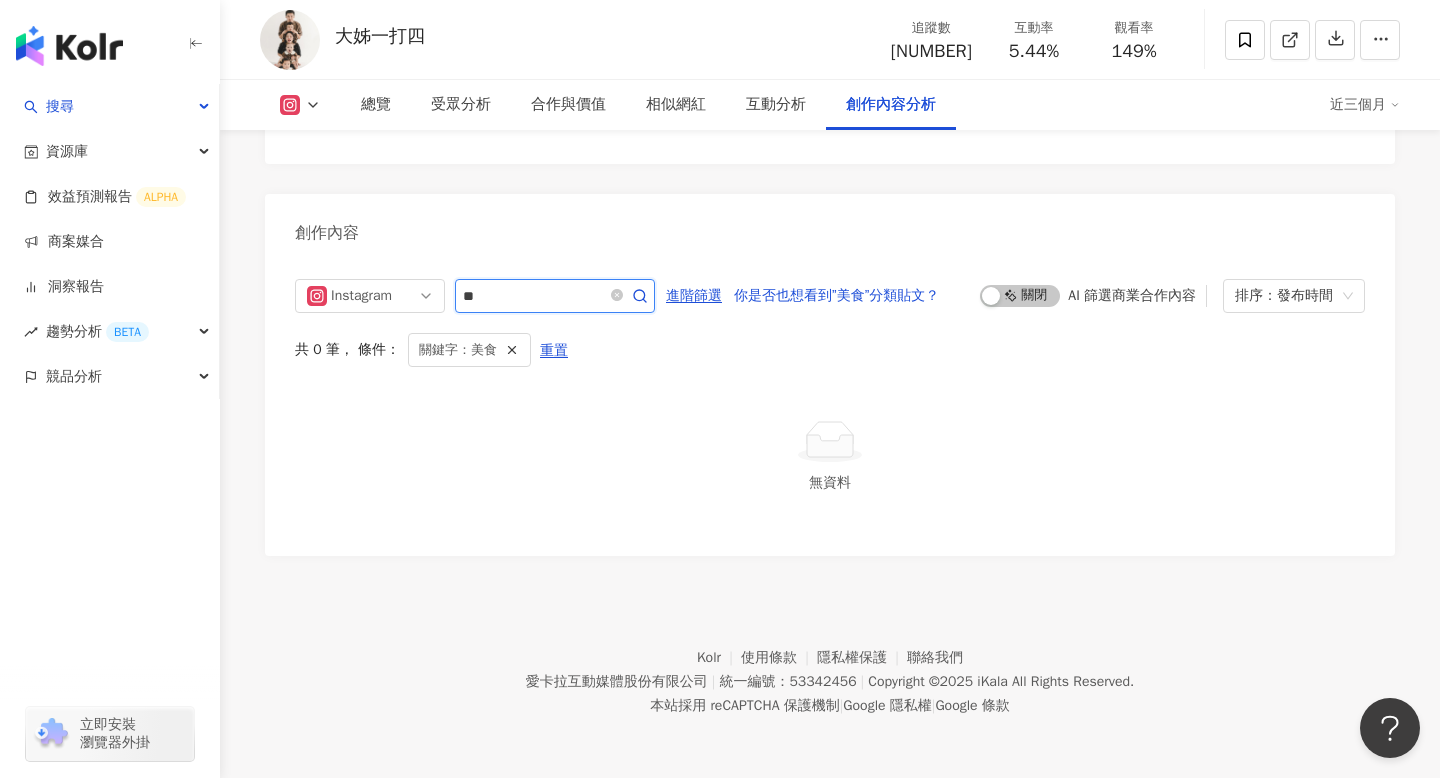 scroll, scrollTop: 6008, scrollLeft: 0, axis: vertical 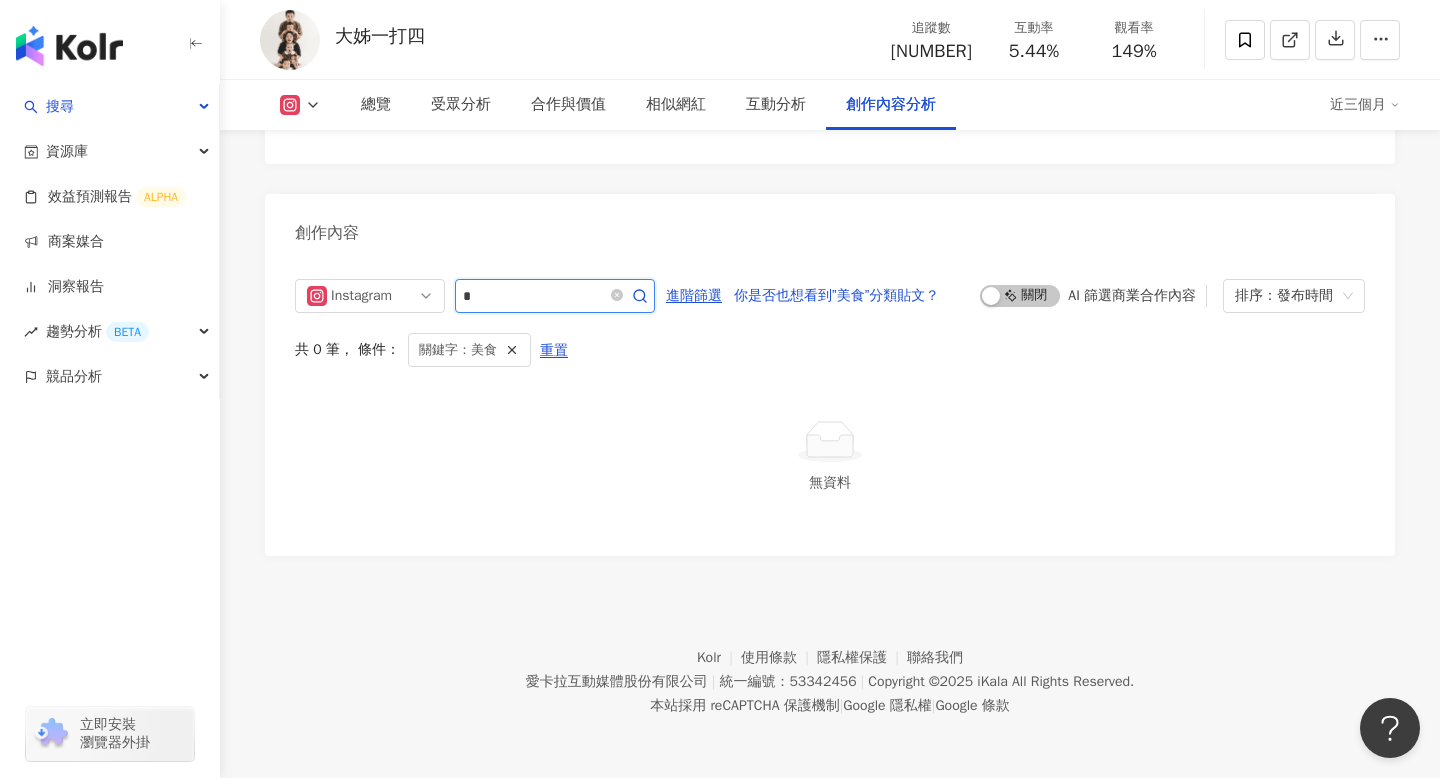 type on "*" 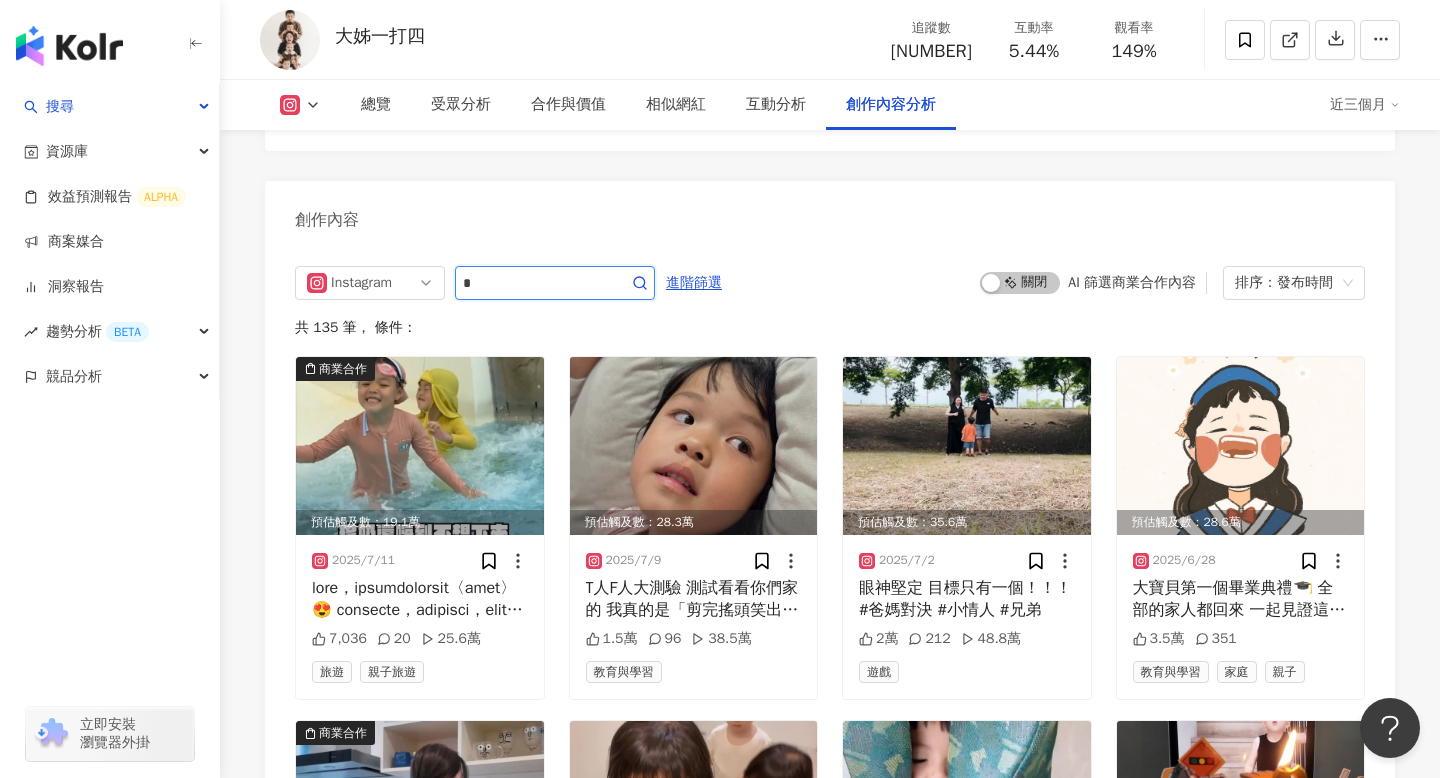 scroll, scrollTop: 6072, scrollLeft: 0, axis: vertical 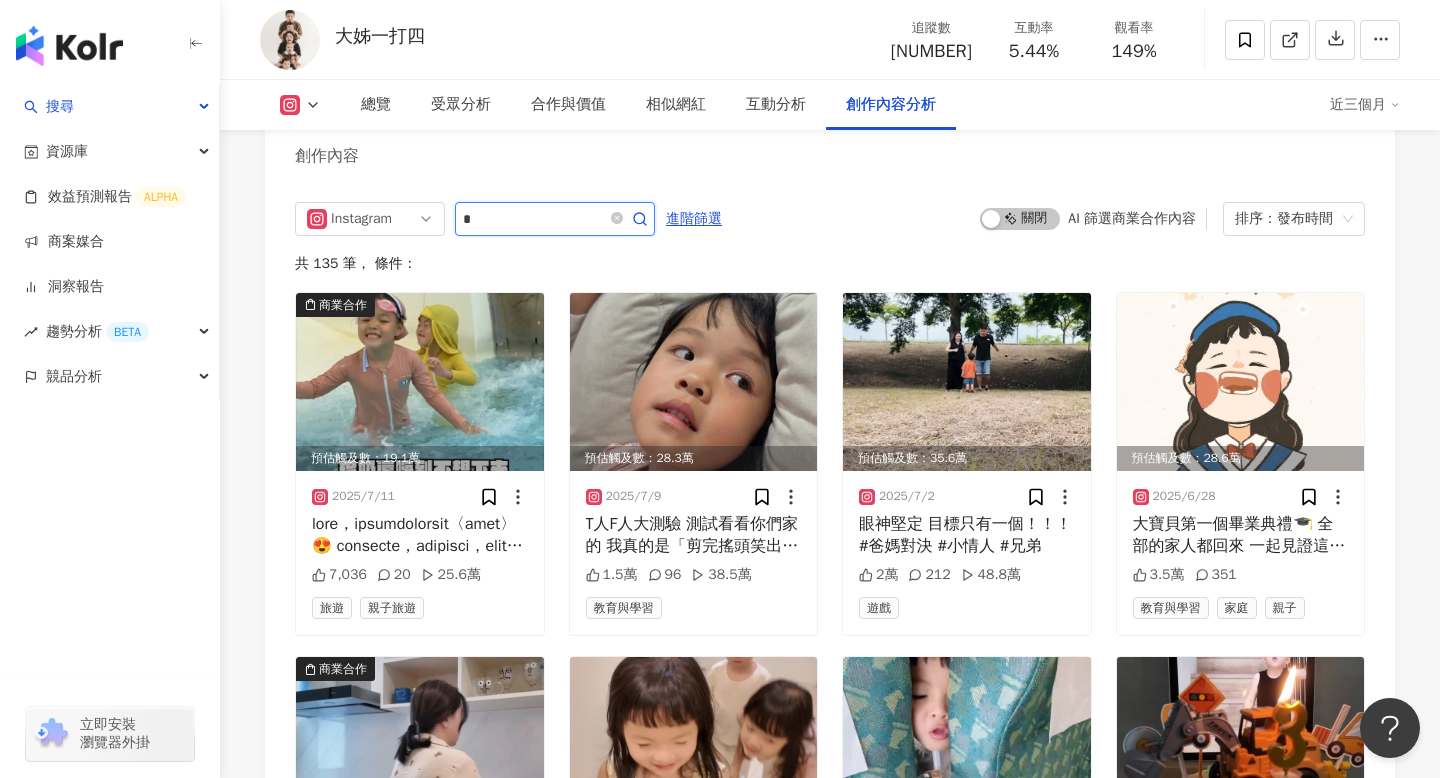 type on "*" 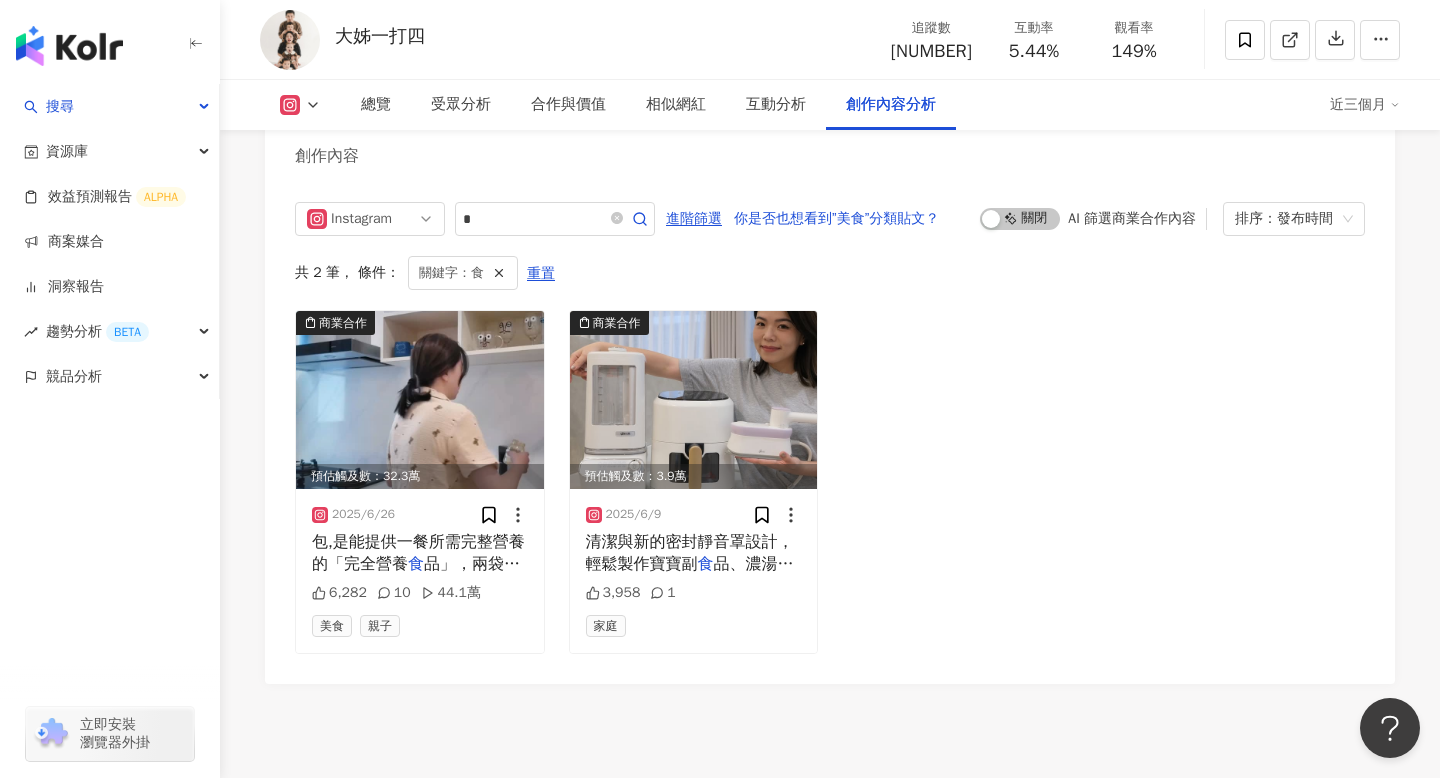 click at bounding box center [300, 105] 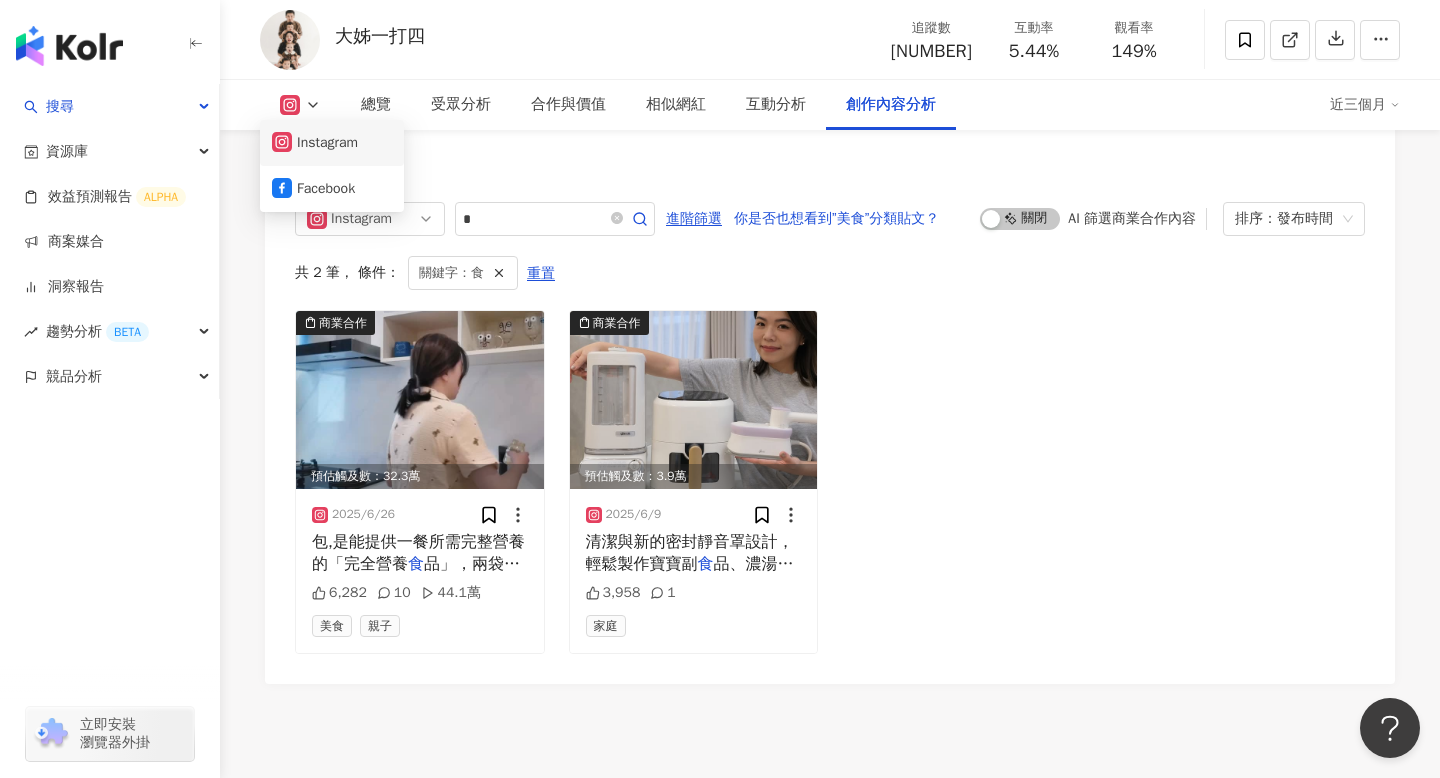 click on "Instagram" at bounding box center (332, 143) 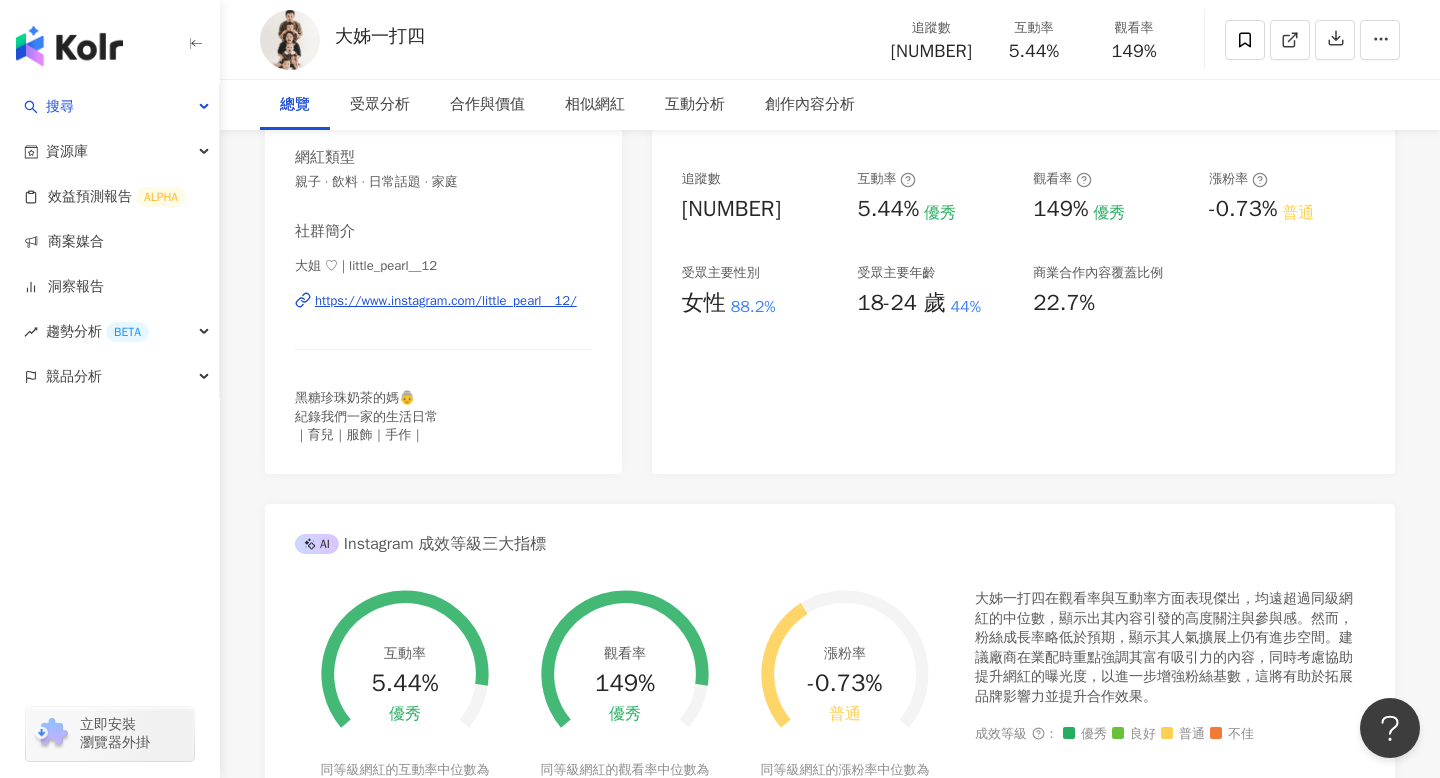 scroll, scrollTop: 0, scrollLeft: 0, axis: both 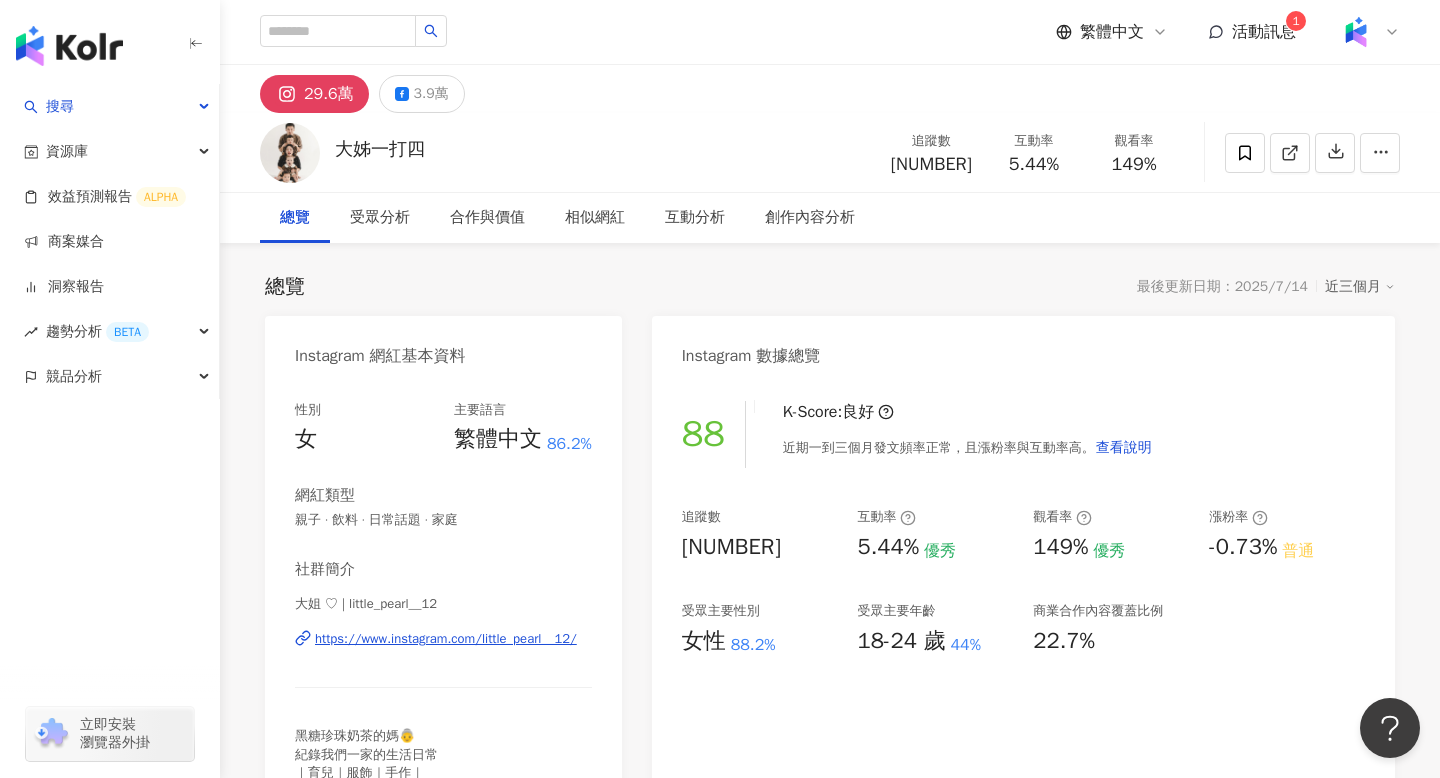 click on "https://www.instagram.com/little_pearl__12/" at bounding box center (446, 639) 